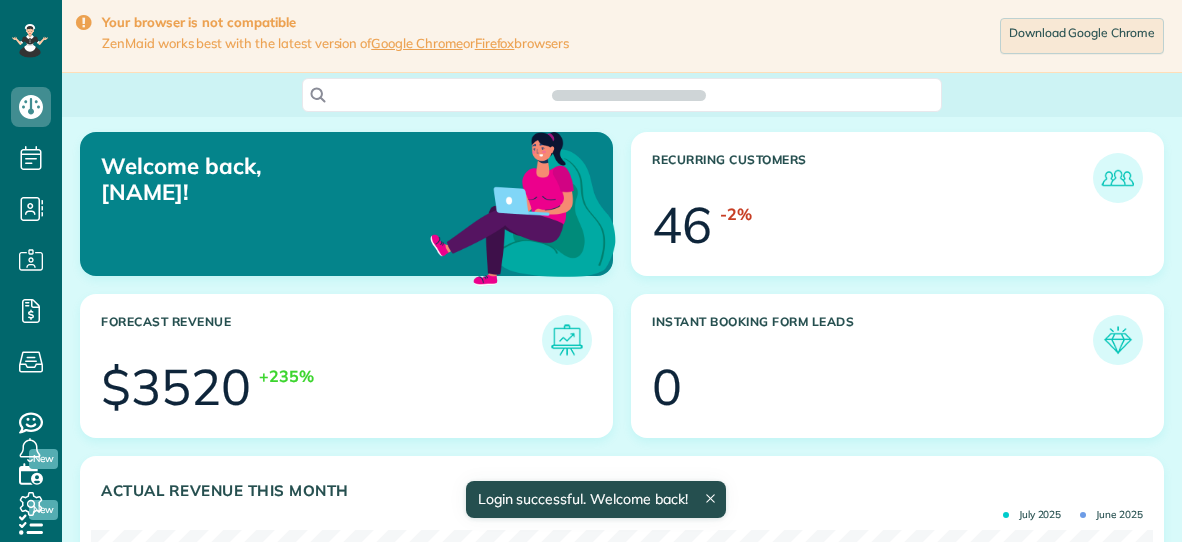 scroll, scrollTop: 0, scrollLeft: 0, axis: both 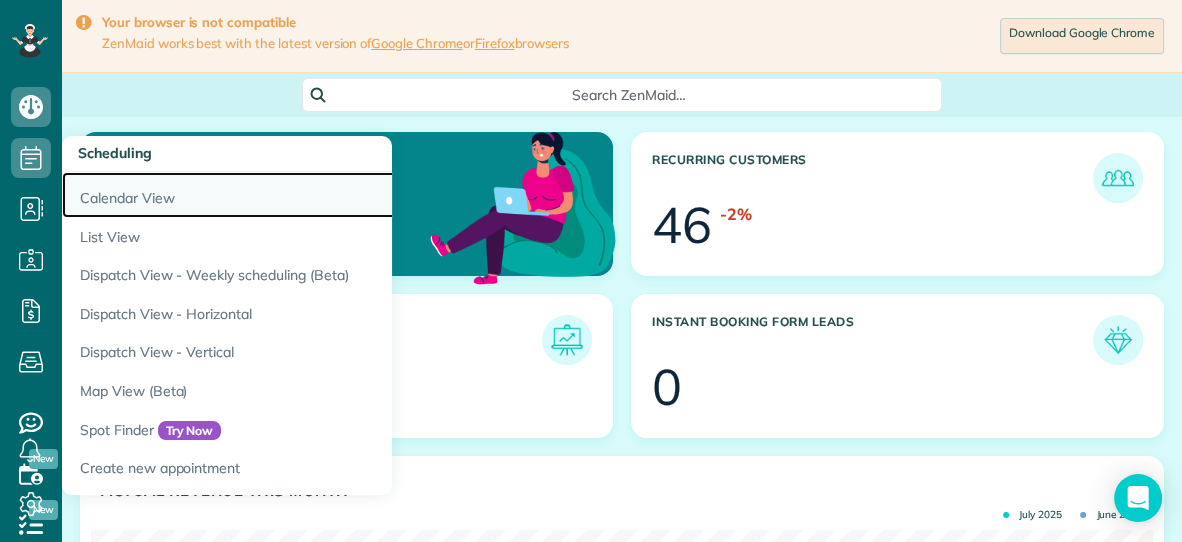 click on "Calendar View" at bounding box center [312, 195] 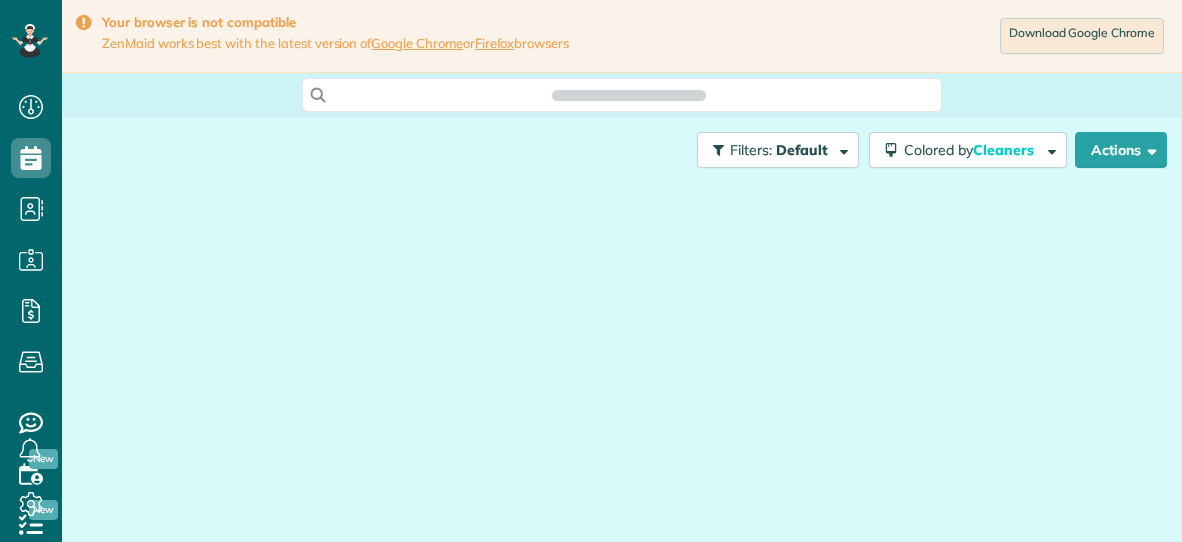 scroll, scrollTop: 0, scrollLeft: 0, axis: both 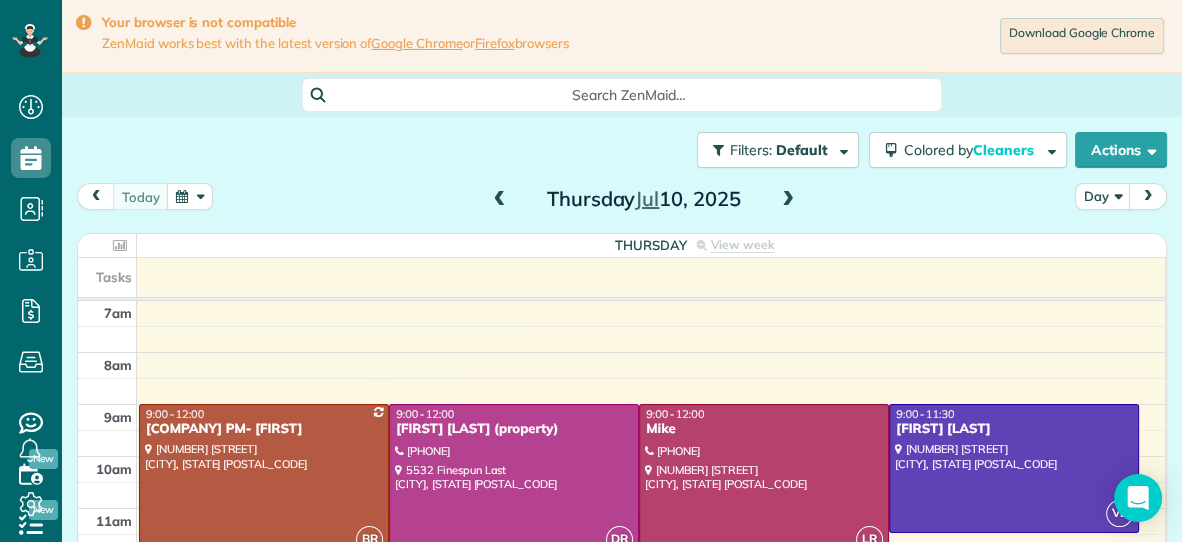 click at bounding box center (788, 200) 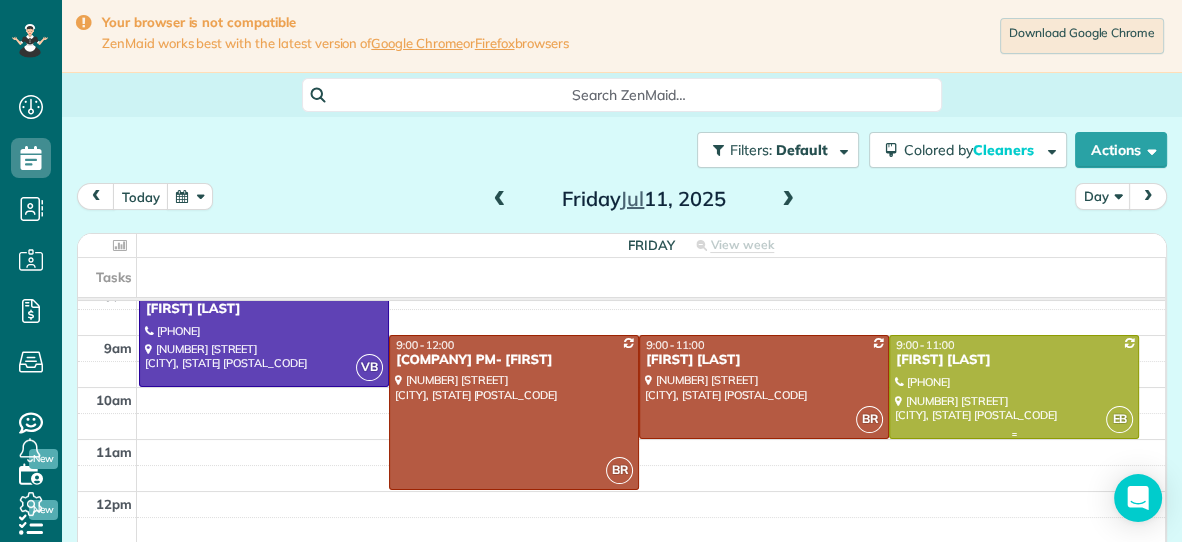 scroll, scrollTop: 68, scrollLeft: 0, axis: vertical 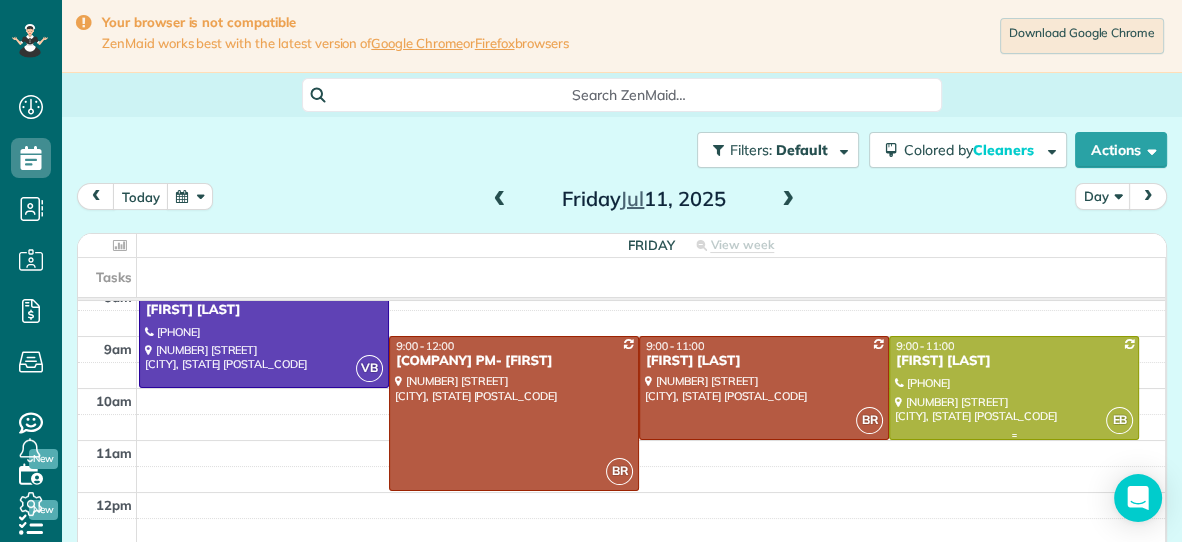 click on "[FIRST] [LAST]" at bounding box center [1014, 361] 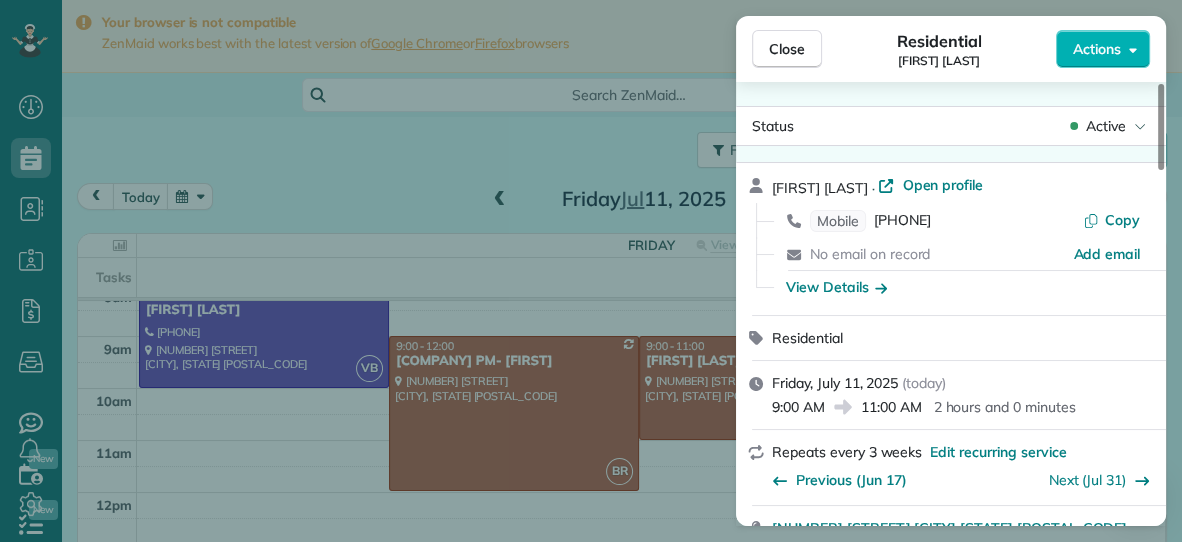 click on "Actions" at bounding box center (1097, 49) 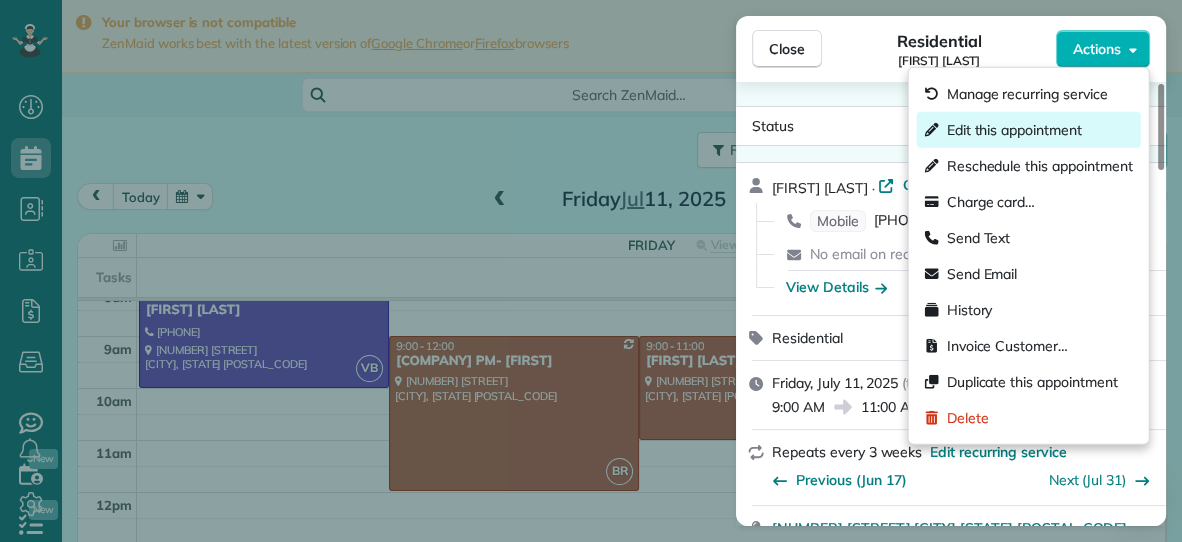 click on "Edit this appointment" at bounding box center (1014, 130) 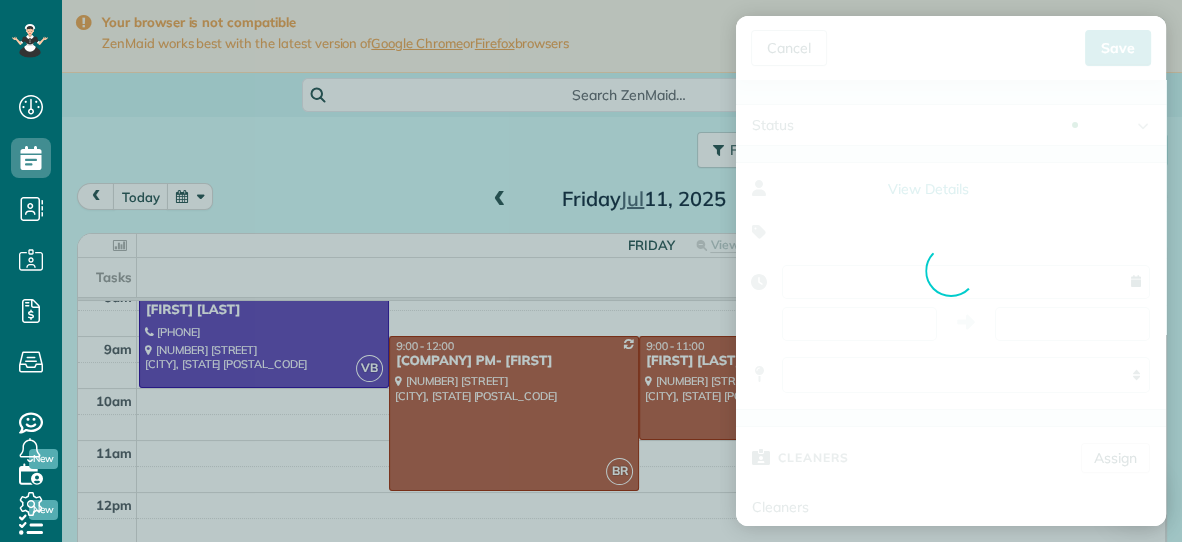 type on "**********" 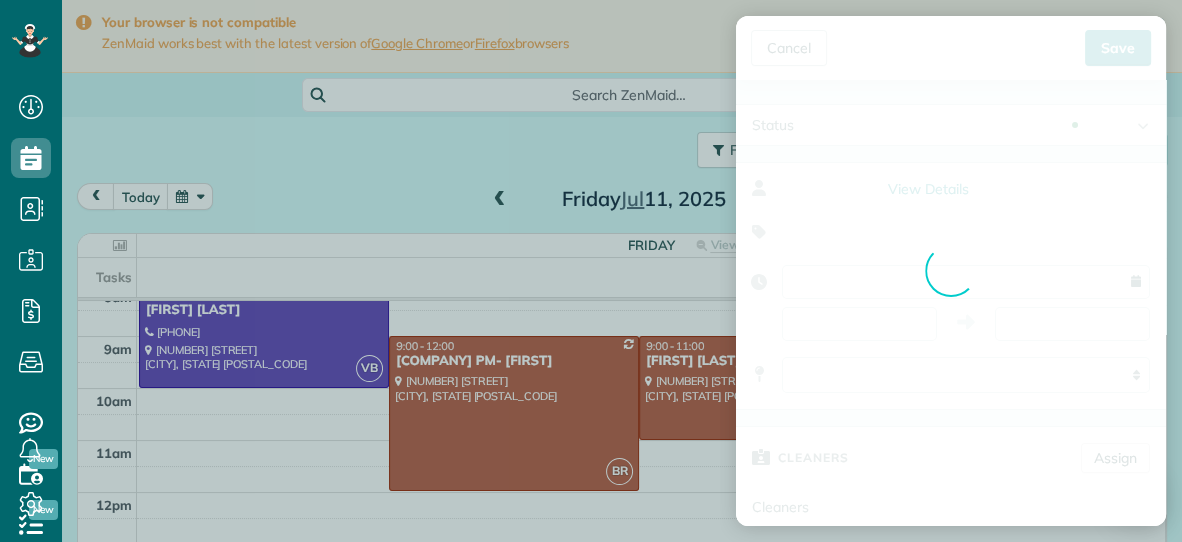 type on "*****" 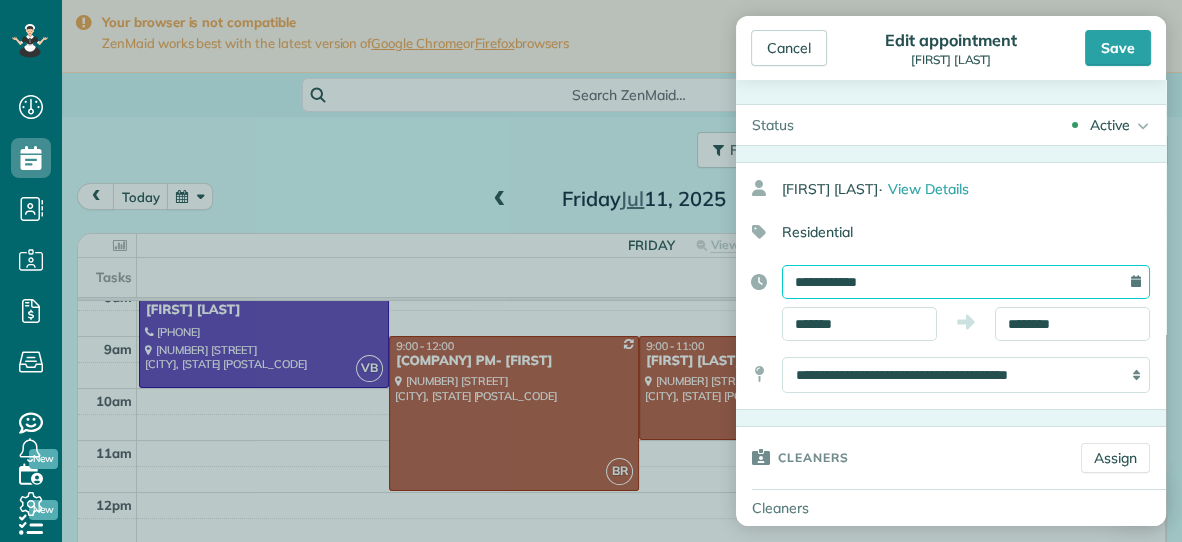 click on "**********" at bounding box center (966, 282) 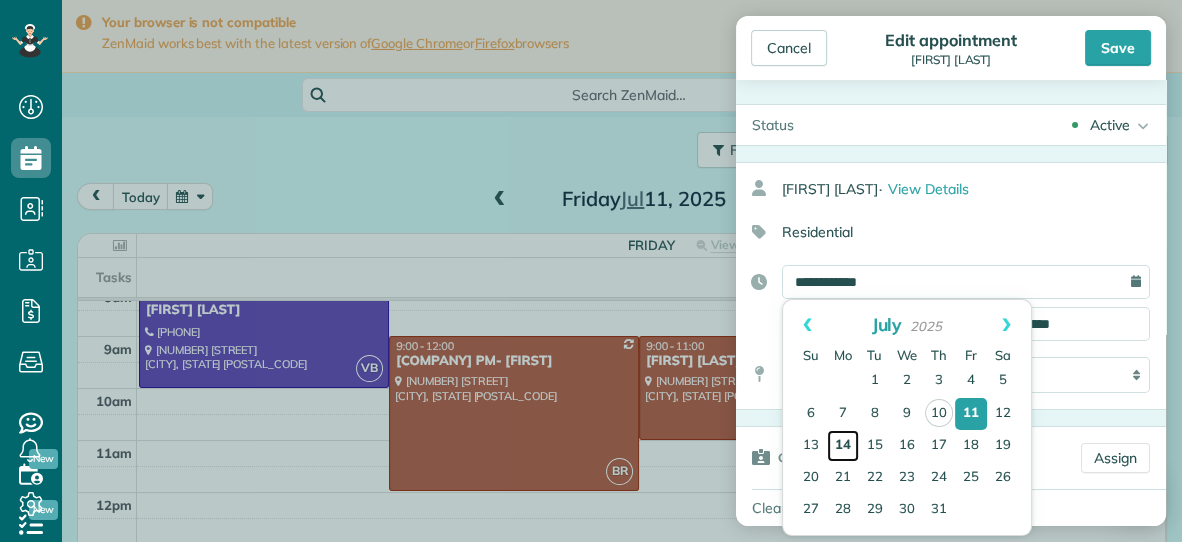click on "14" at bounding box center [843, 446] 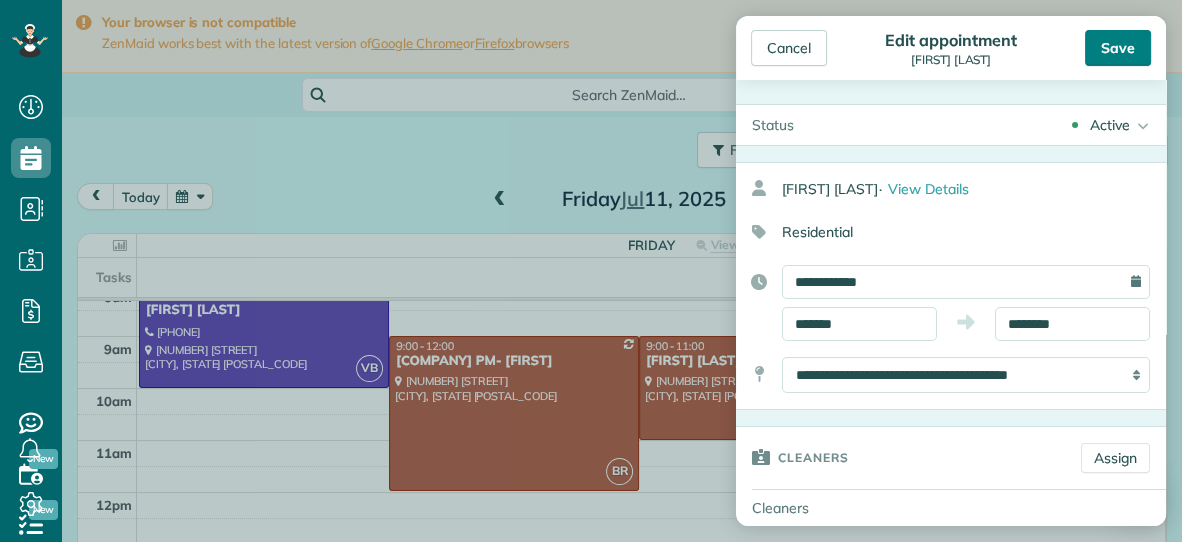click on "Save" at bounding box center (1118, 48) 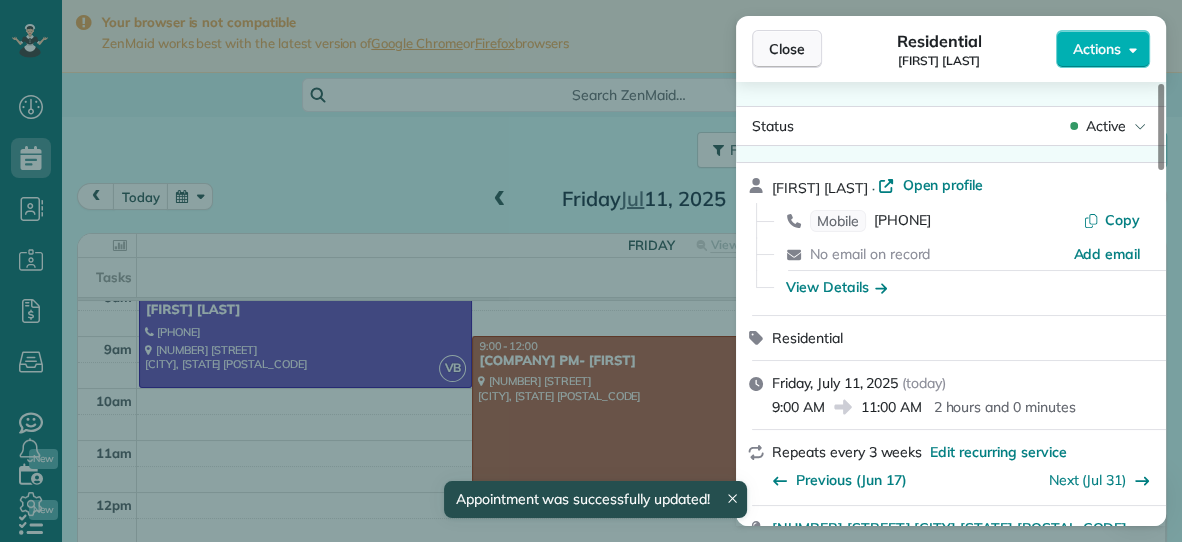 click on "Close" at bounding box center (787, 49) 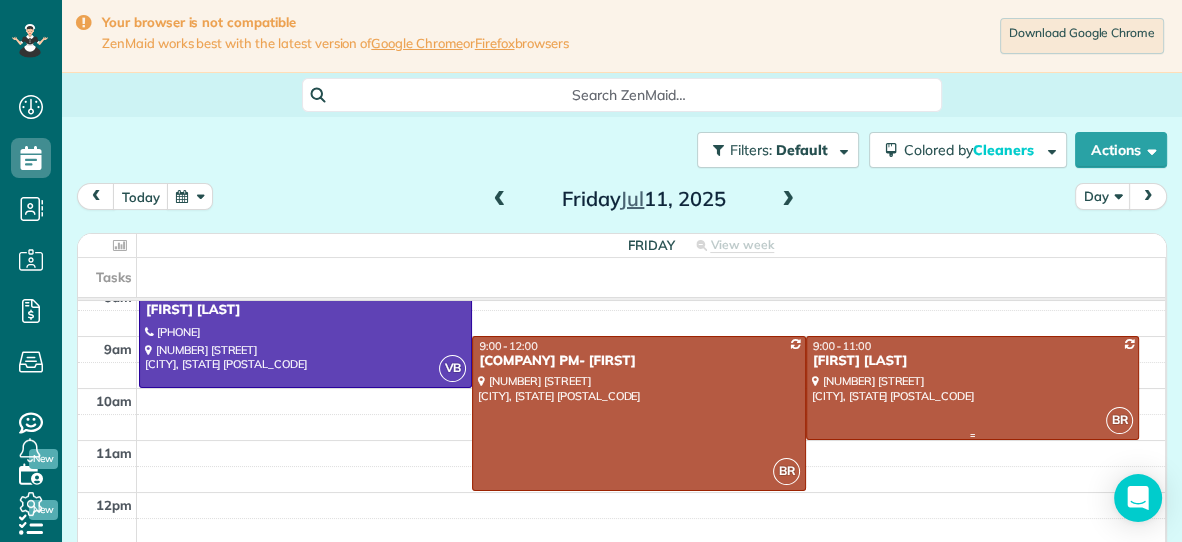 click on "9:00 - 11:00" at bounding box center (972, 346) 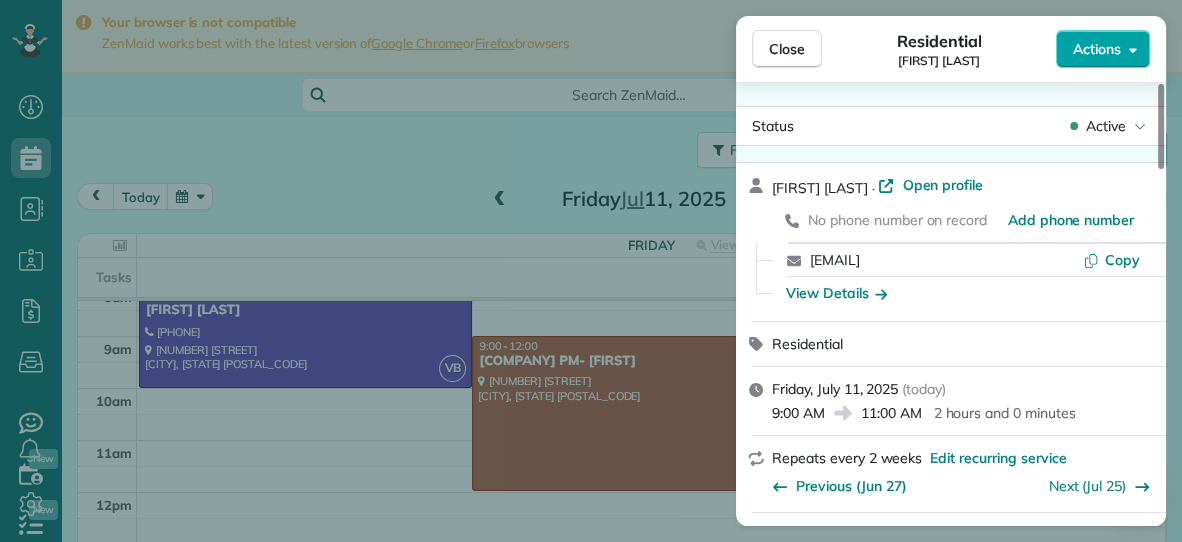 click on "Actions" at bounding box center (1097, 49) 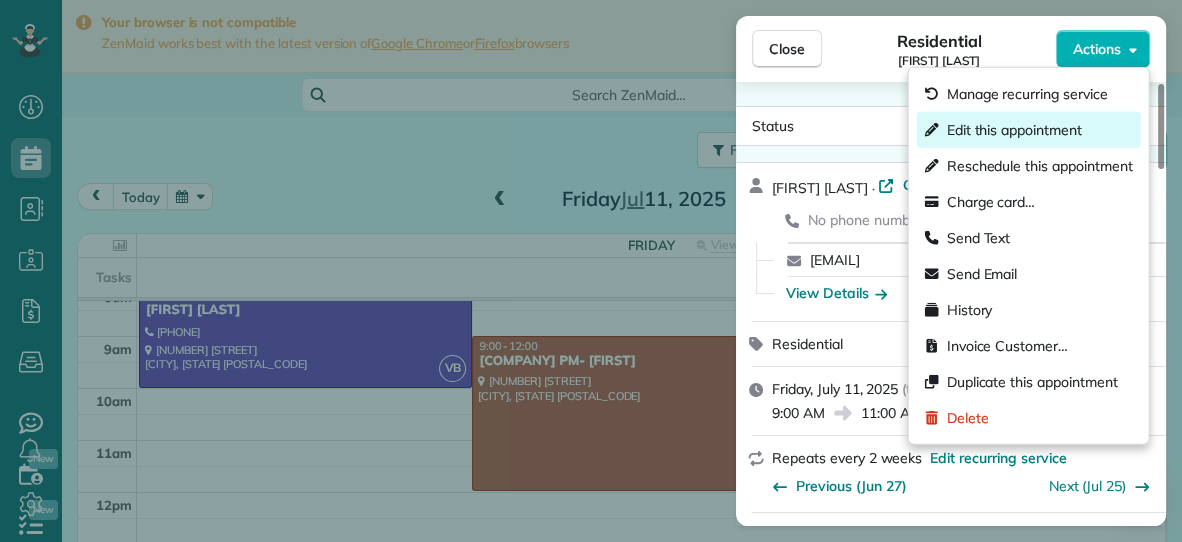 click on "Edit this appointment" at bounding box center (1014, 130) 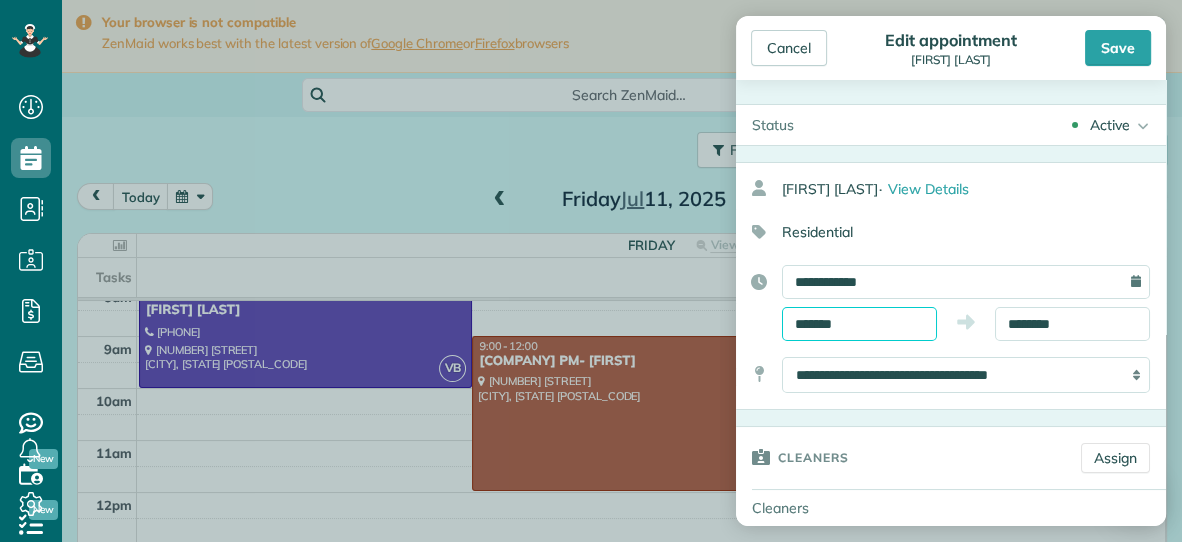 click on "*******" at bounding box center [859, 324] 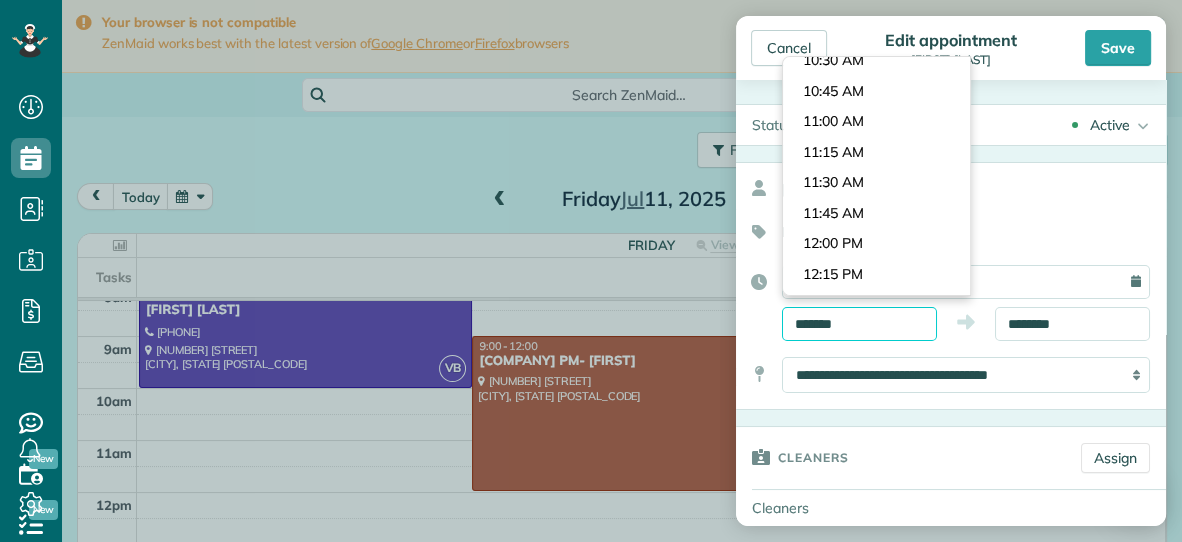 scroll, scrollTop: 1255, scrollLeft: 0, axis: vertical 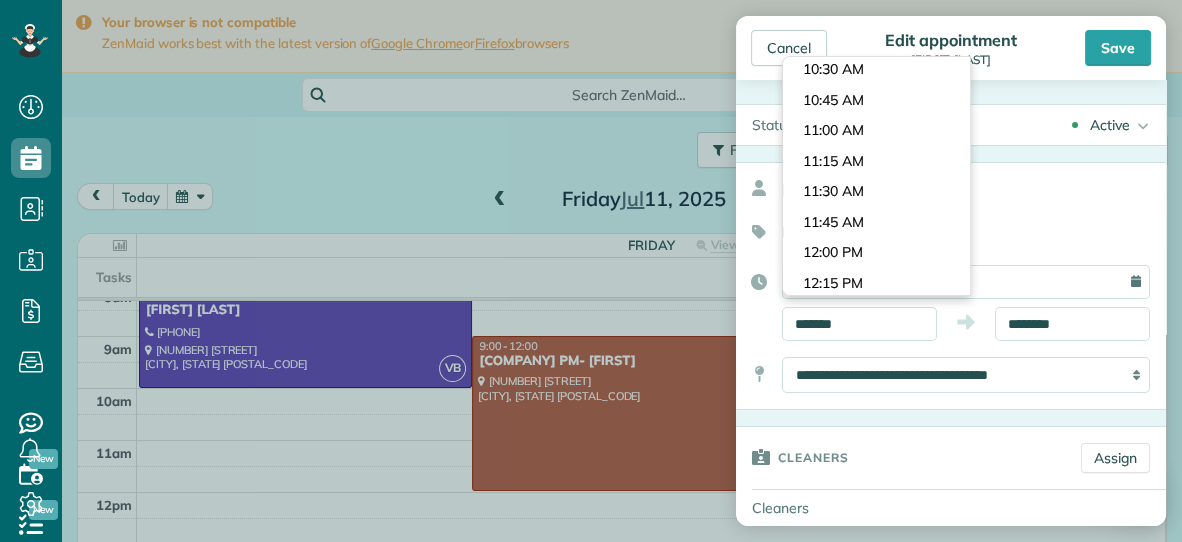click on "Dashboard
Scheduling
Calendar View
List View
Dispatch View - Weekly scheduling (Beta)" at bounding box center [591, 271] 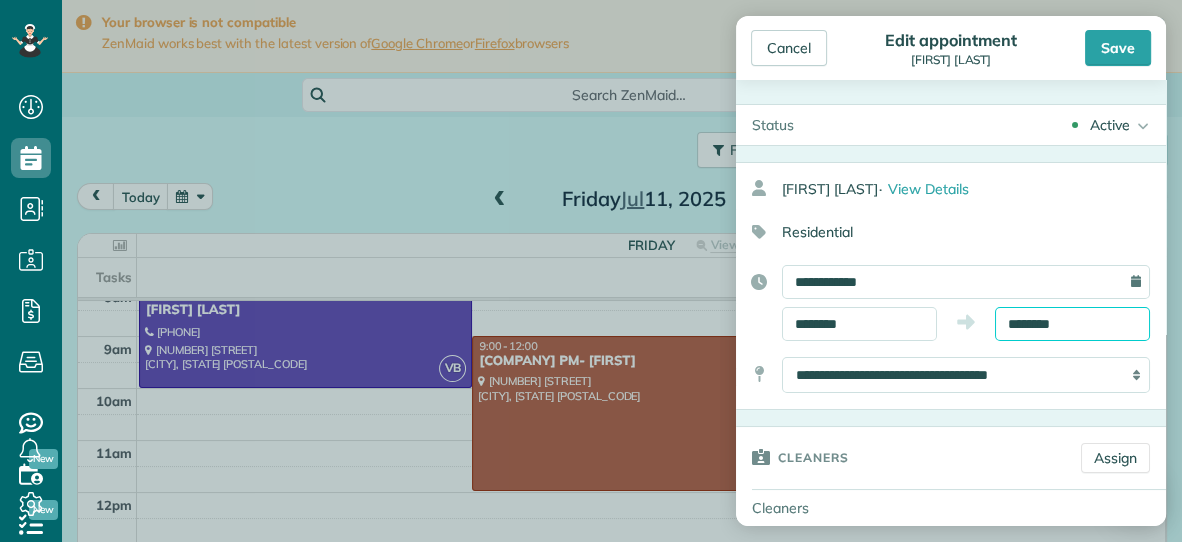 click on "********" at bounding box center [1072, 324] 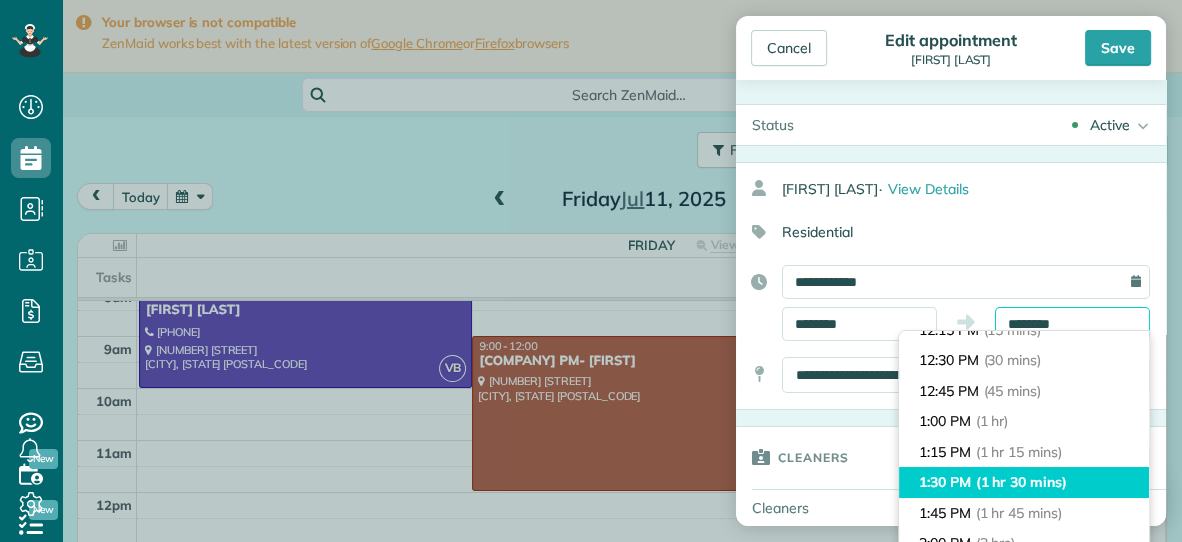 scroll, scrollTop: 51, scrollLeft: 0, axis: vertical 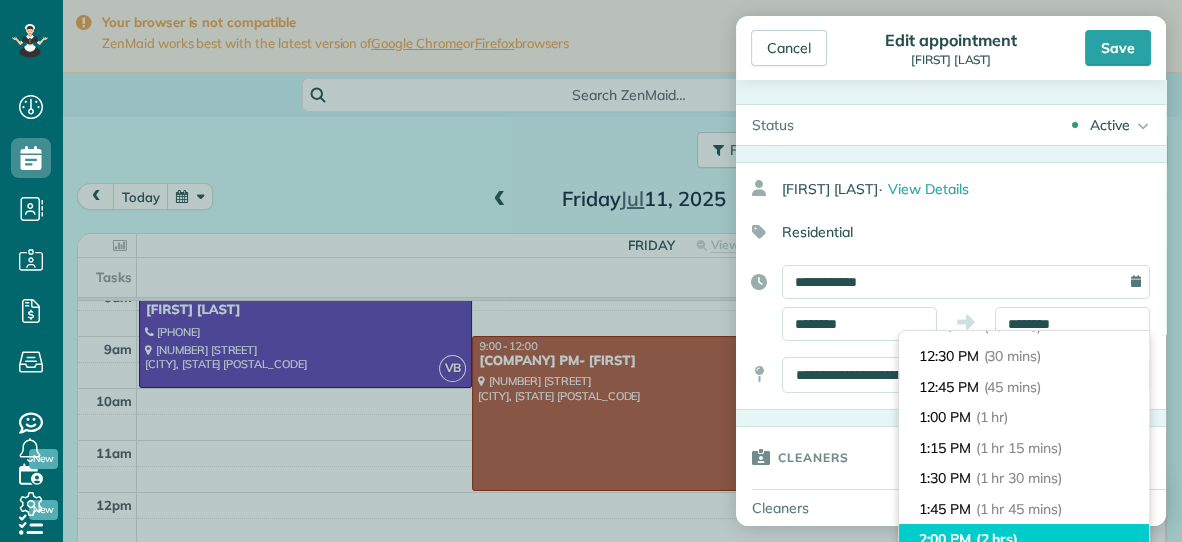 click on "(2 hrs)" at bounding box center (997, 539) 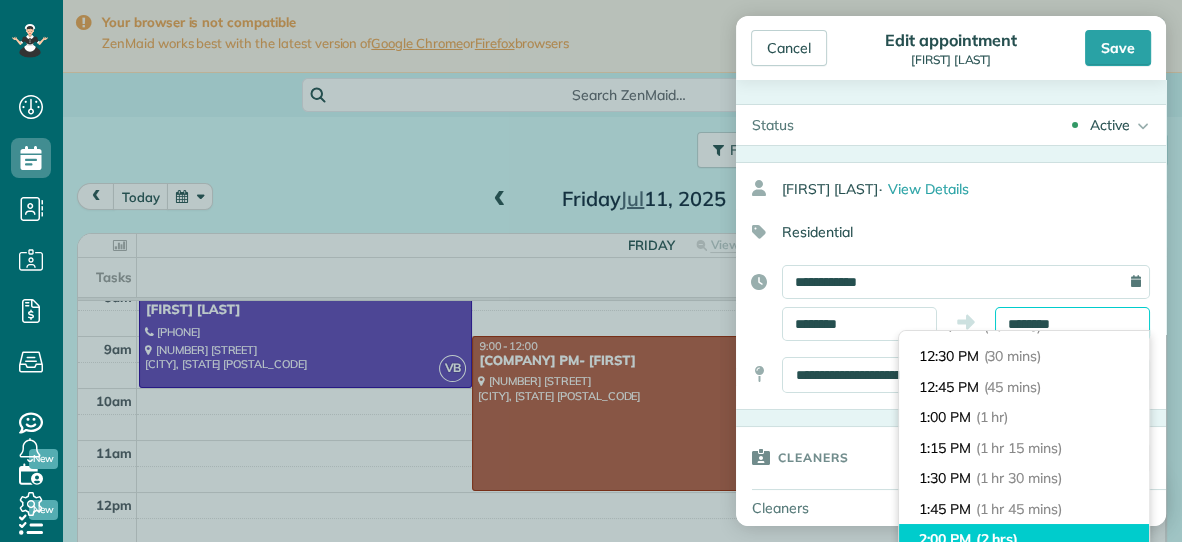 type on "*******" 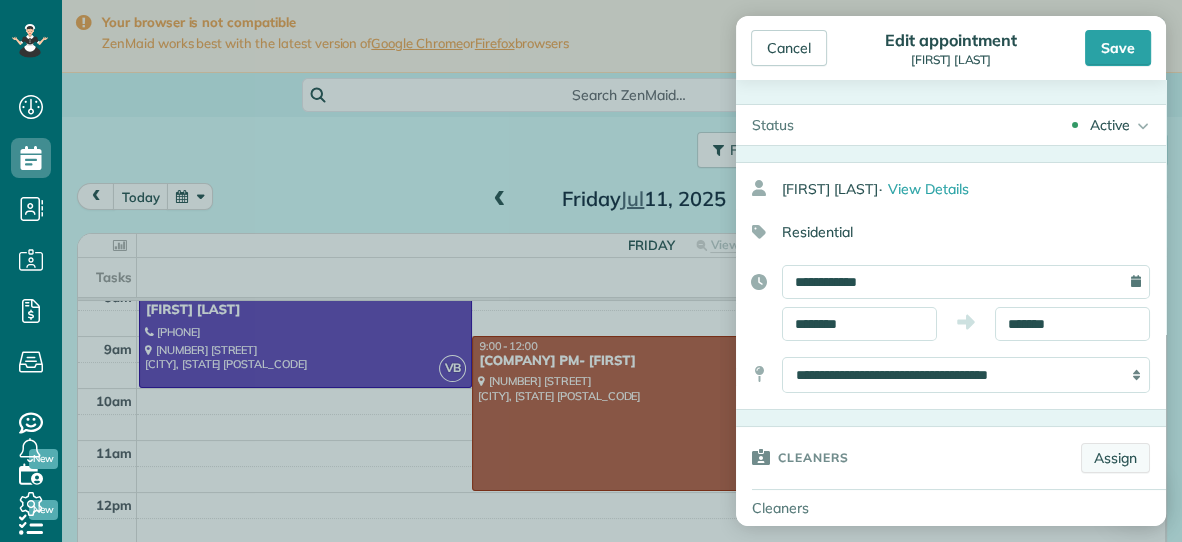 click on "Assign" at bounding box center (1115, 458) 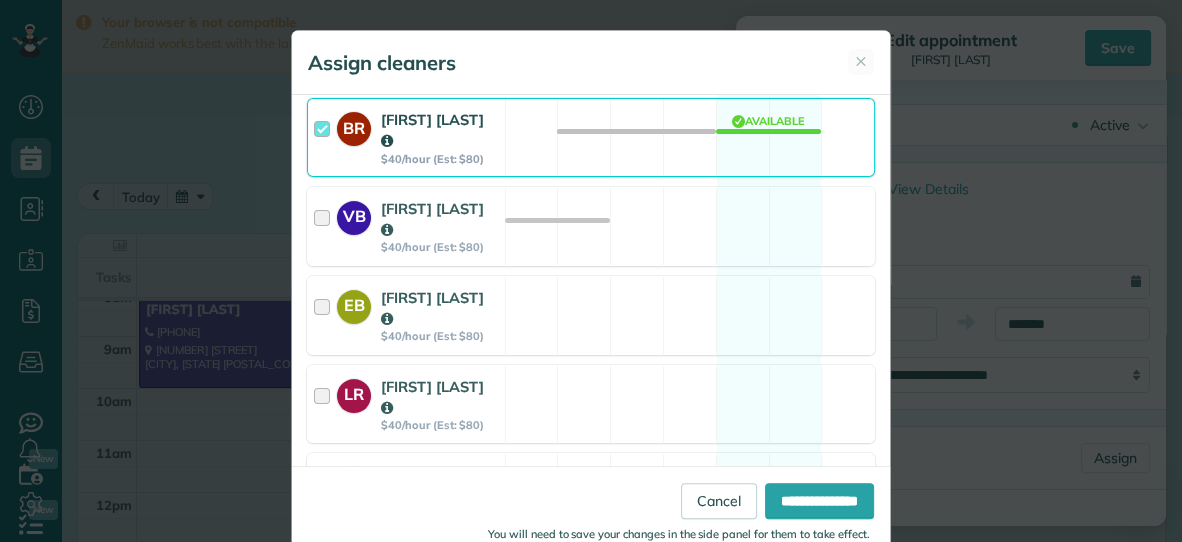 scroll, scrollTop: 446, scrollLeft: 0, axis: vertical 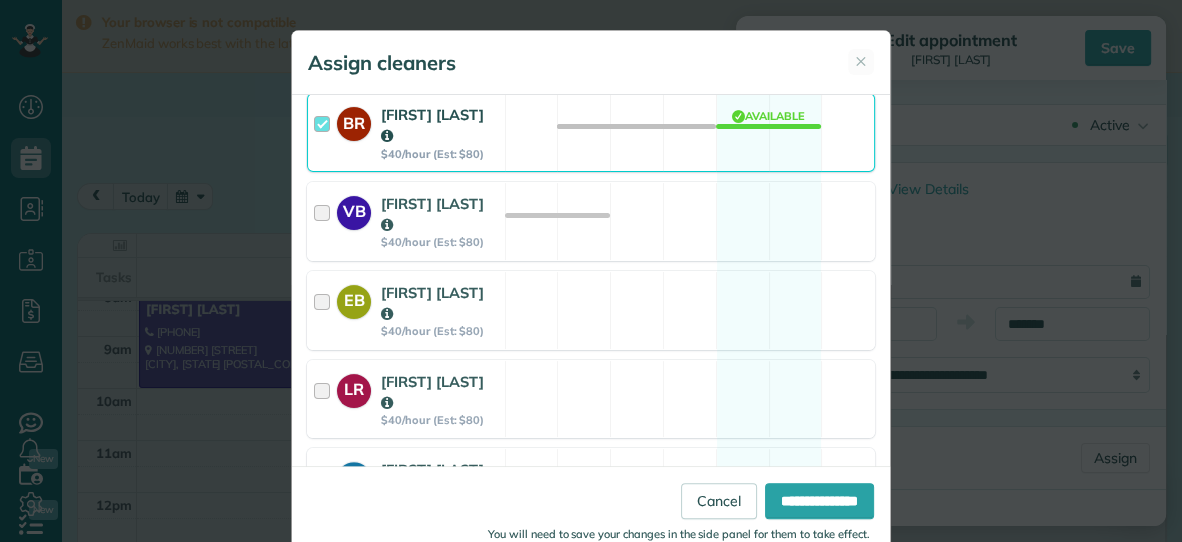 click on "[FIRST] [LAST]" at bounding box center [432, 214] 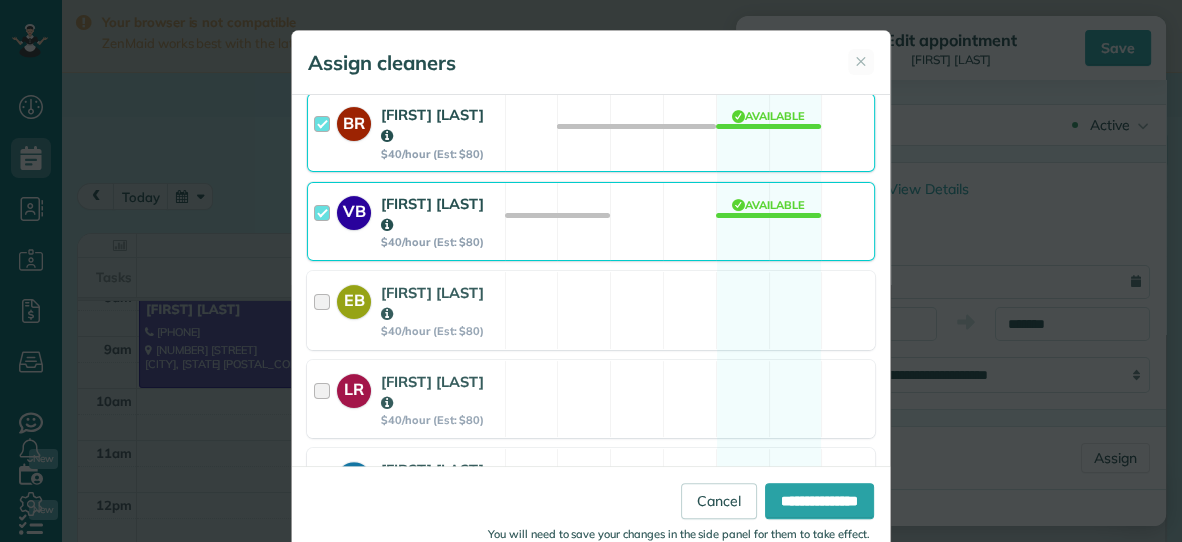 click on "BR
[FIRST] [LAST]
[PRICE]/hour (Est: [PRICE])" at bounding box center [406, 132] 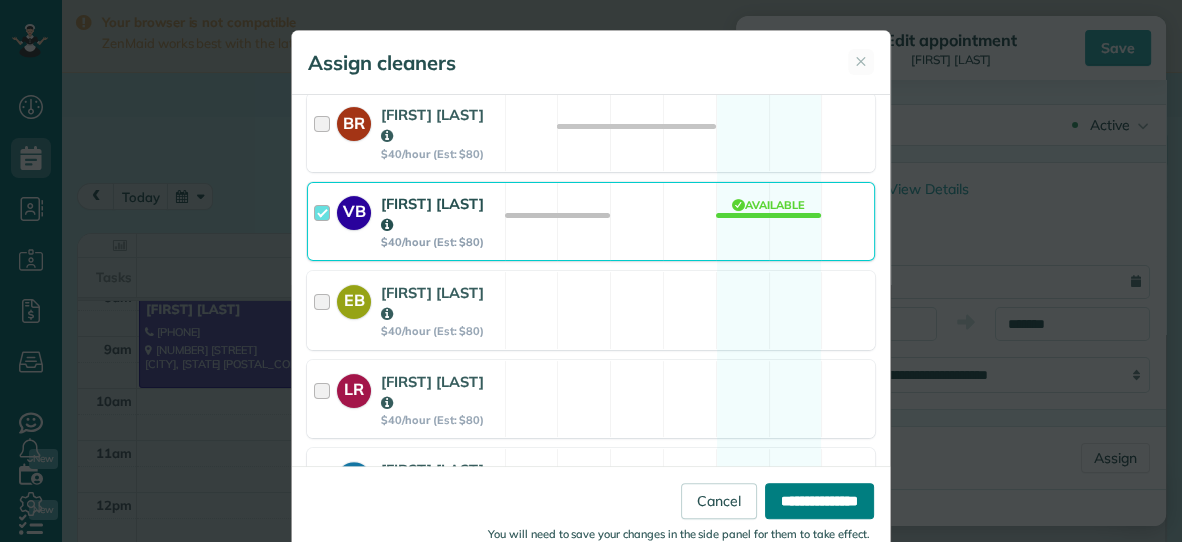 click on "**********" at bounding box center [819, 501] 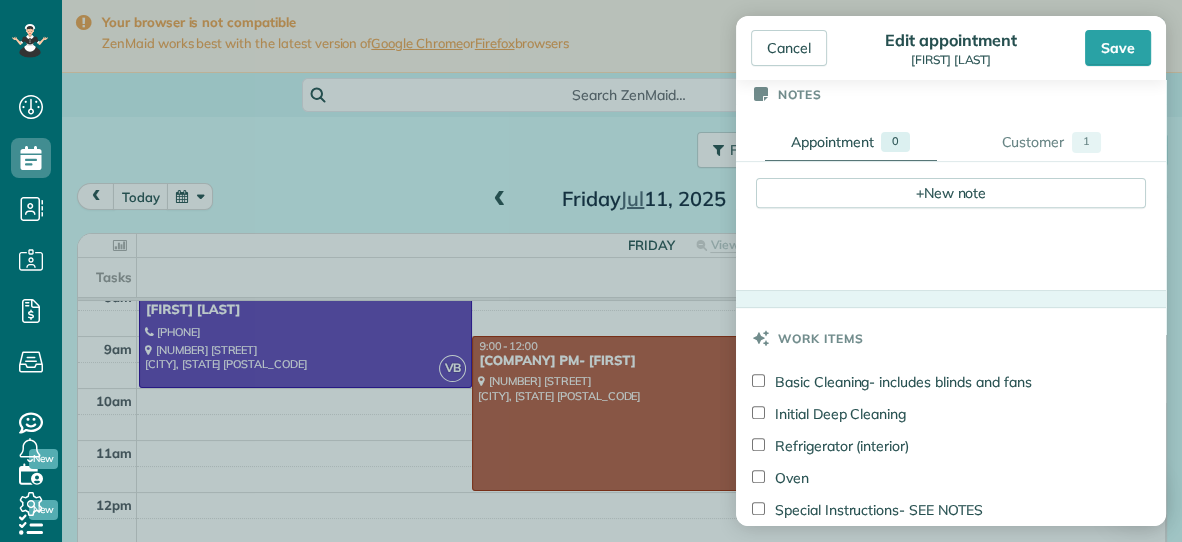 scroll, scrollTop: 700, scrollLeft: 0, axis: vertical 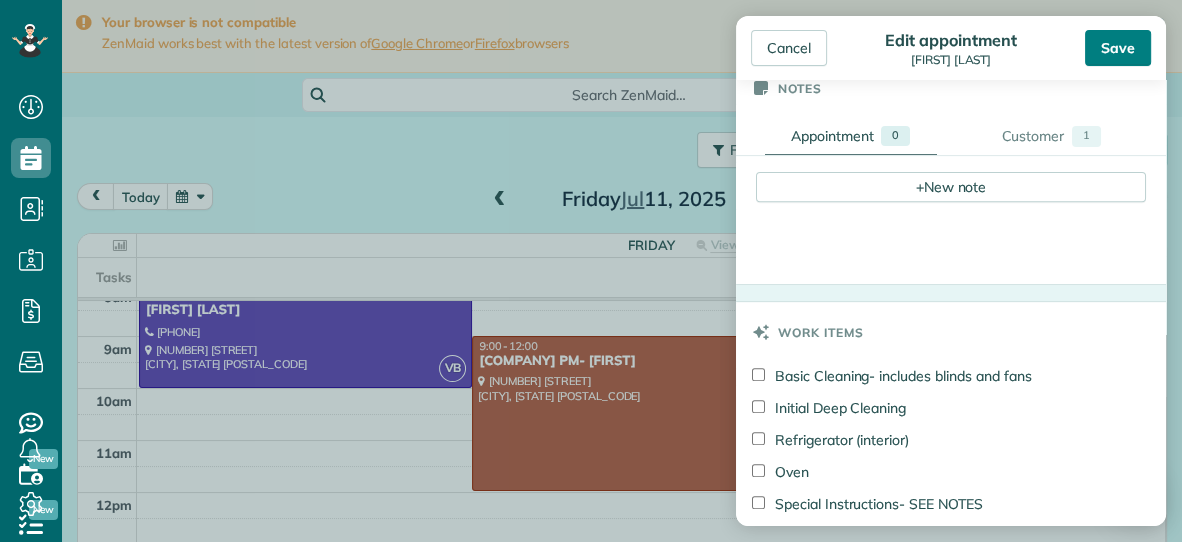 click on "Save" at bounding box center [1118, 48] 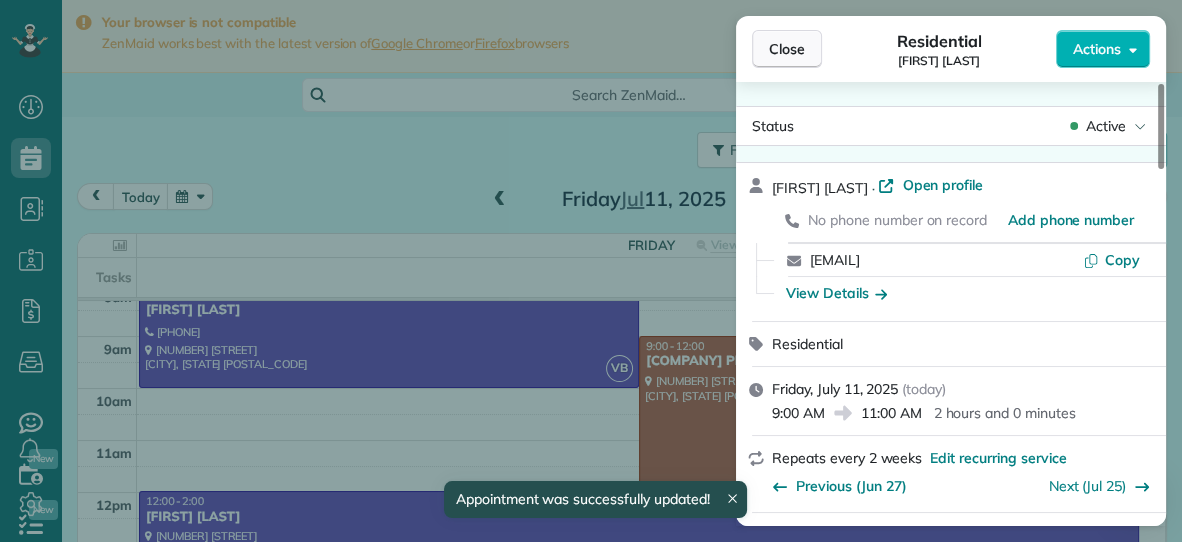 click on "Close" at bounding box center (787, 49) 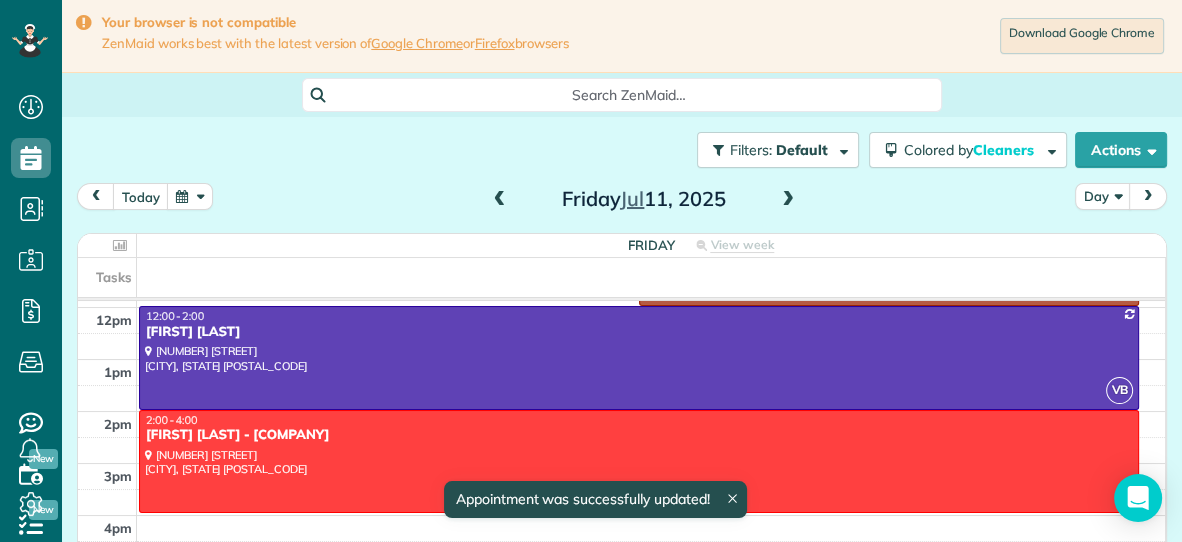 scroll, scrollTop: 279, scrollLeft: 0, axis: vertical 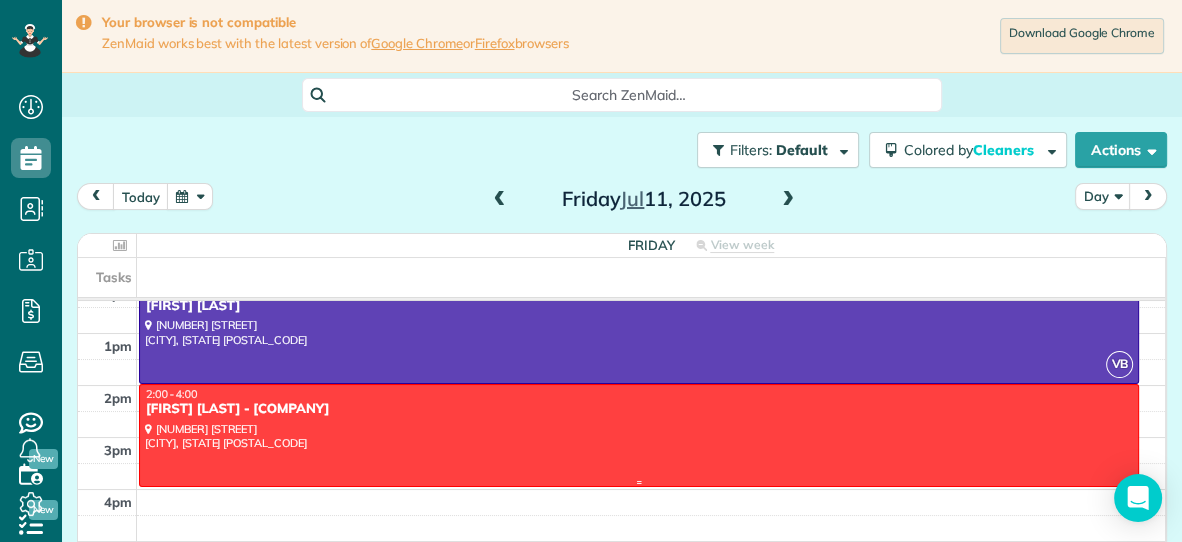 click at bounding box center [639, 435] 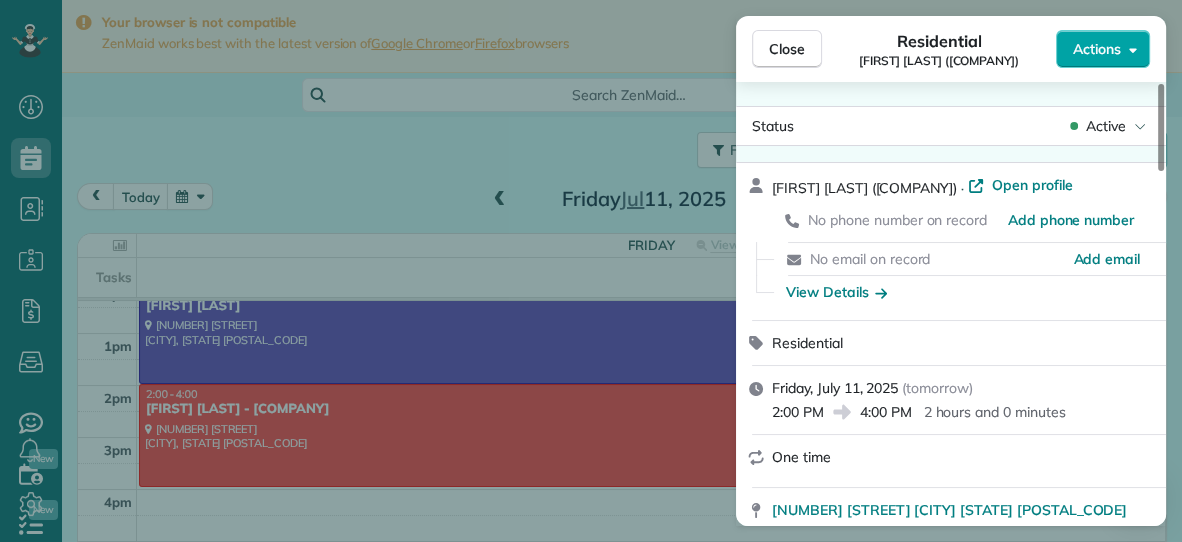 click on "Actions" at bounding box center (1097, 49) 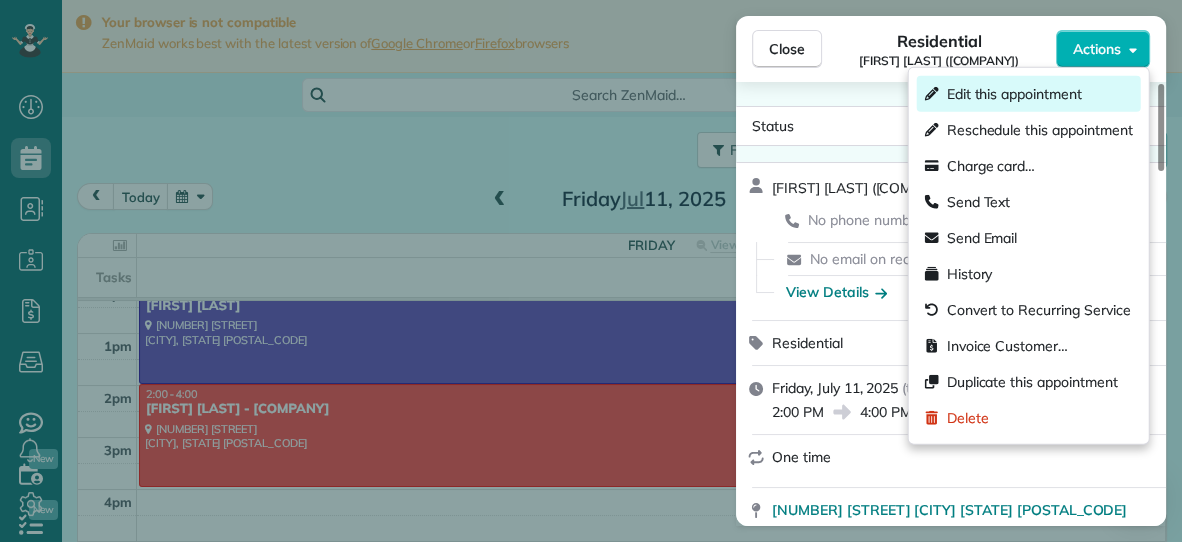 click on "Edit this appointment" at bounding box center (1014, 94) 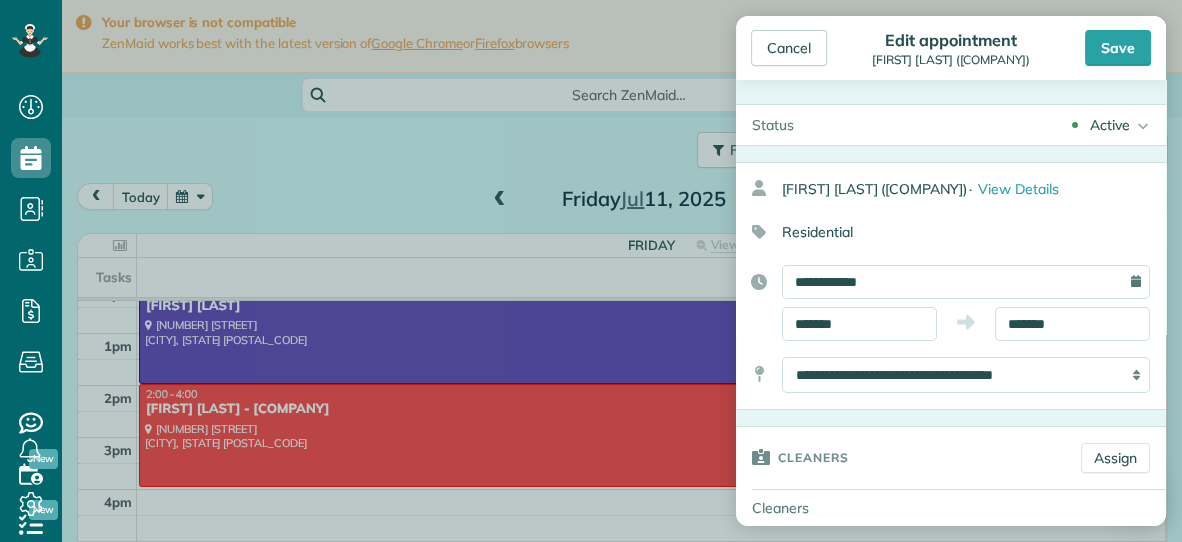 click on "Residential" at bounding box center (943, 232) 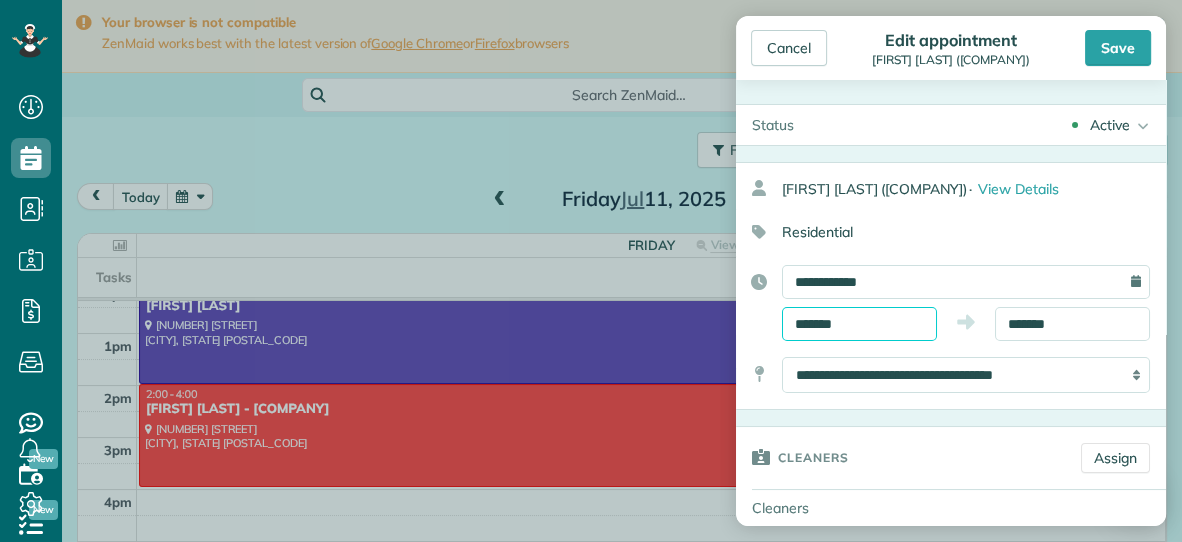 click on "*******" at bounding box center (859, 324) 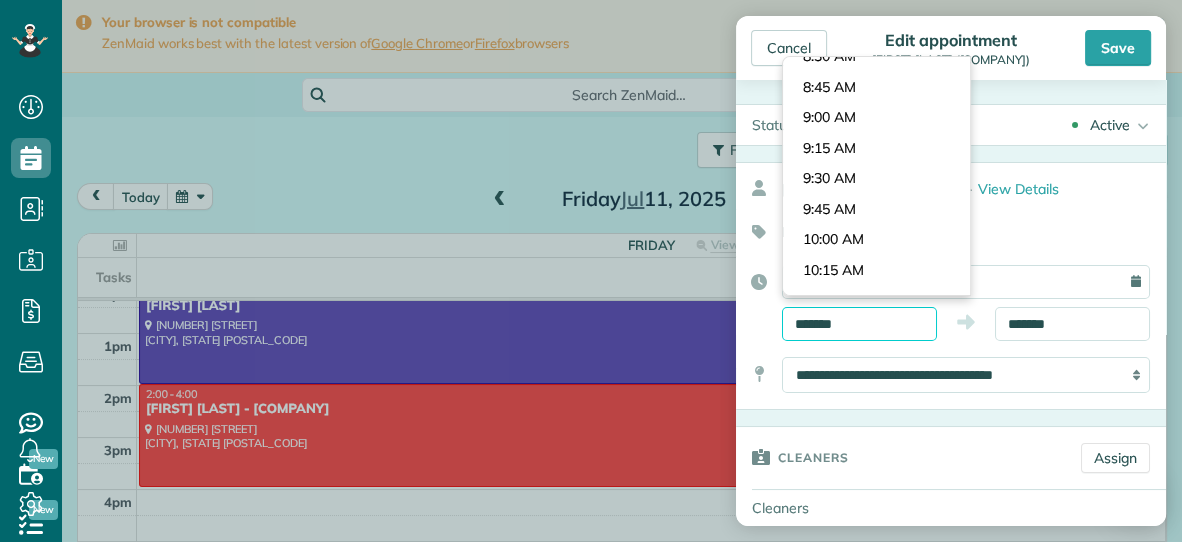 scroll, scrollTop: 1023, scrollLeft: 0, axis: vertical 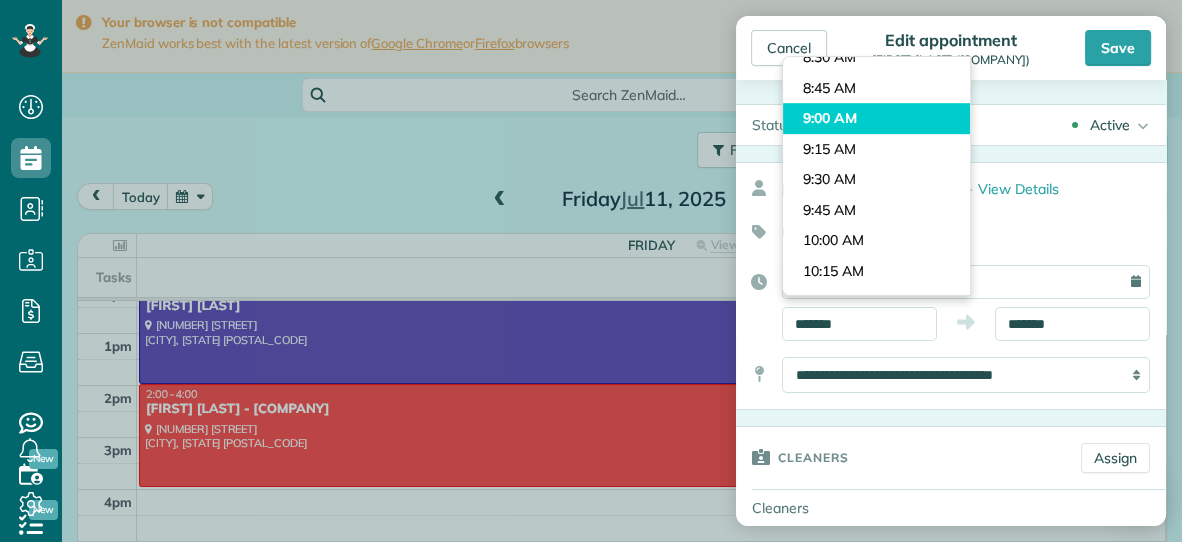 click on "Dashboard
Scheduling
Calendar View
List View
Dispatch View - Weekly scheduling (Beta)" at bounding box center [591, 271] 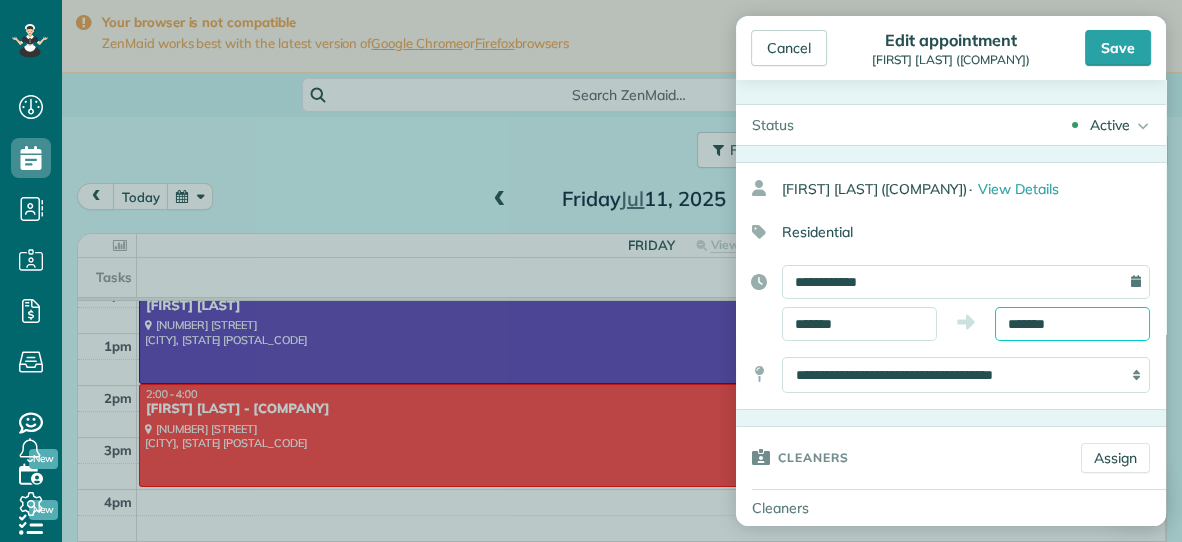 click on "*******" at bounding box center (1072, 324) 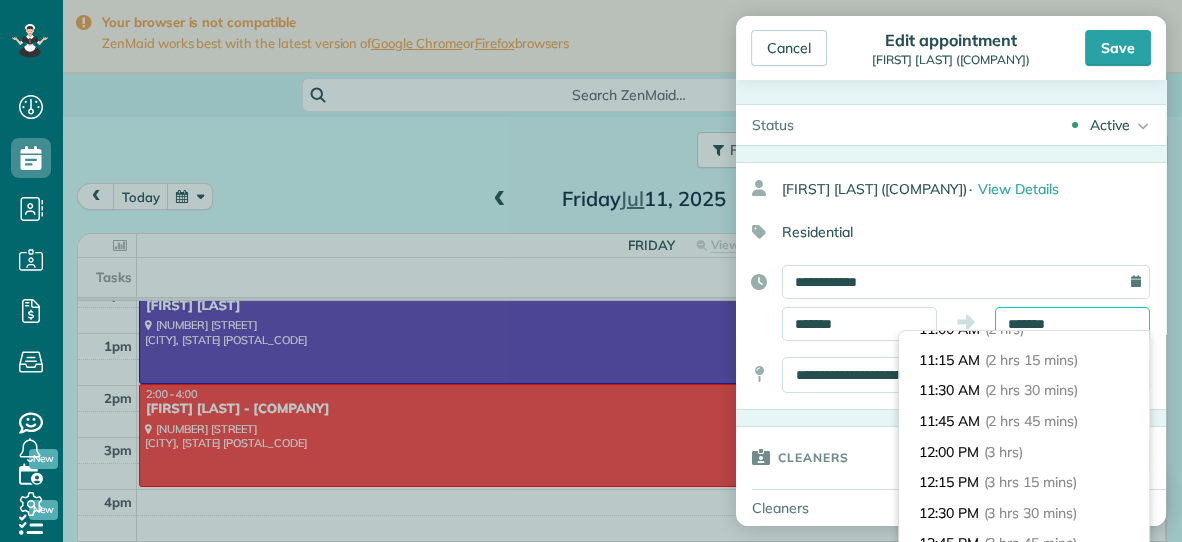scroll, scrollTop: 260, scrollLeft: 0, axis: vertical 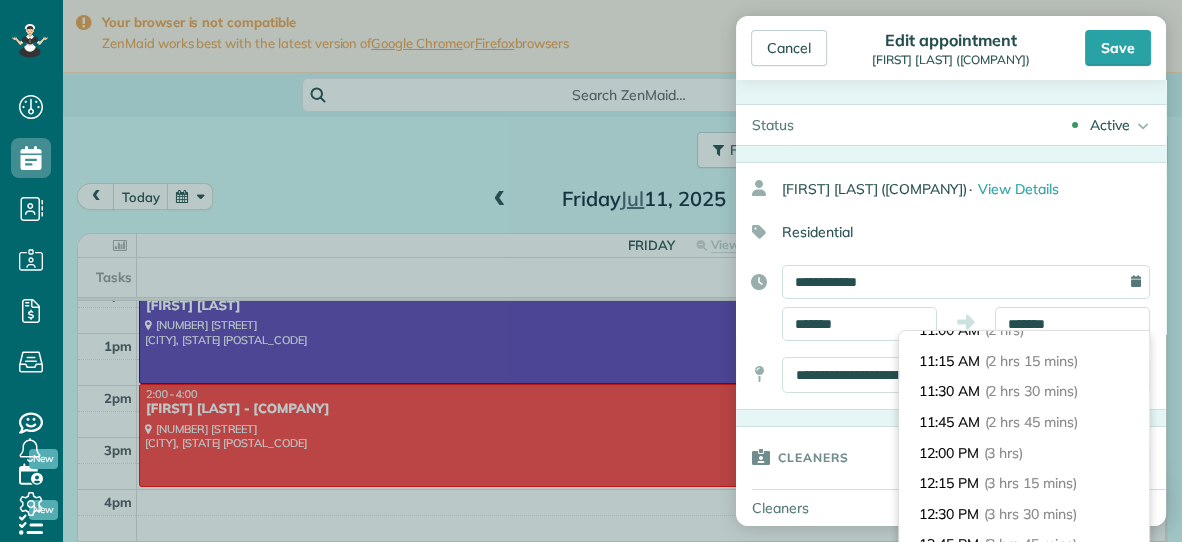 click on "11:30 AM  (2 hrs 30 mins)" at bounding box center [1024, 391] 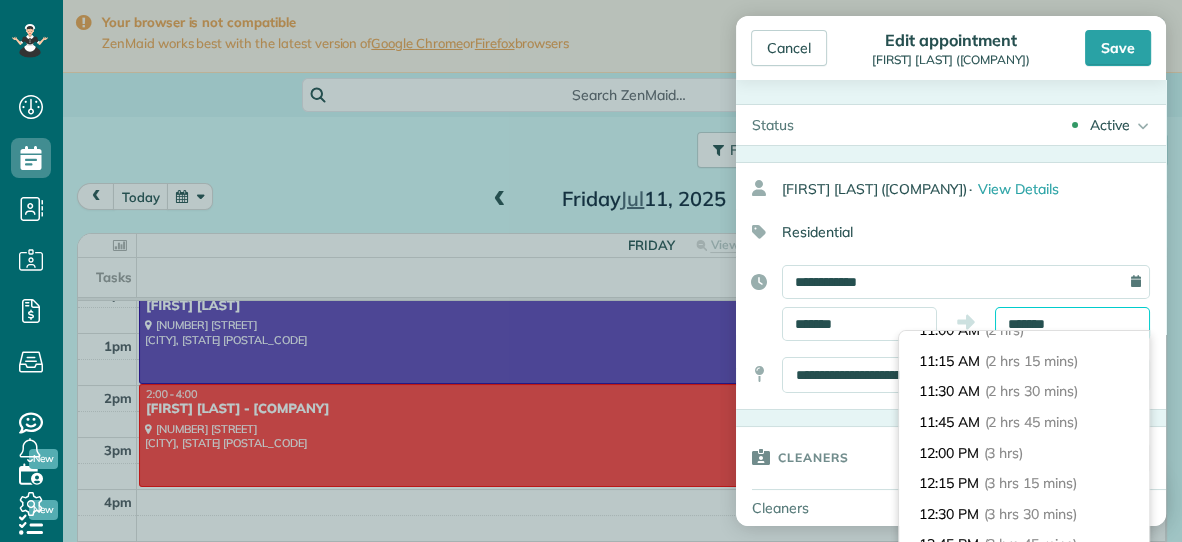 type on "********" 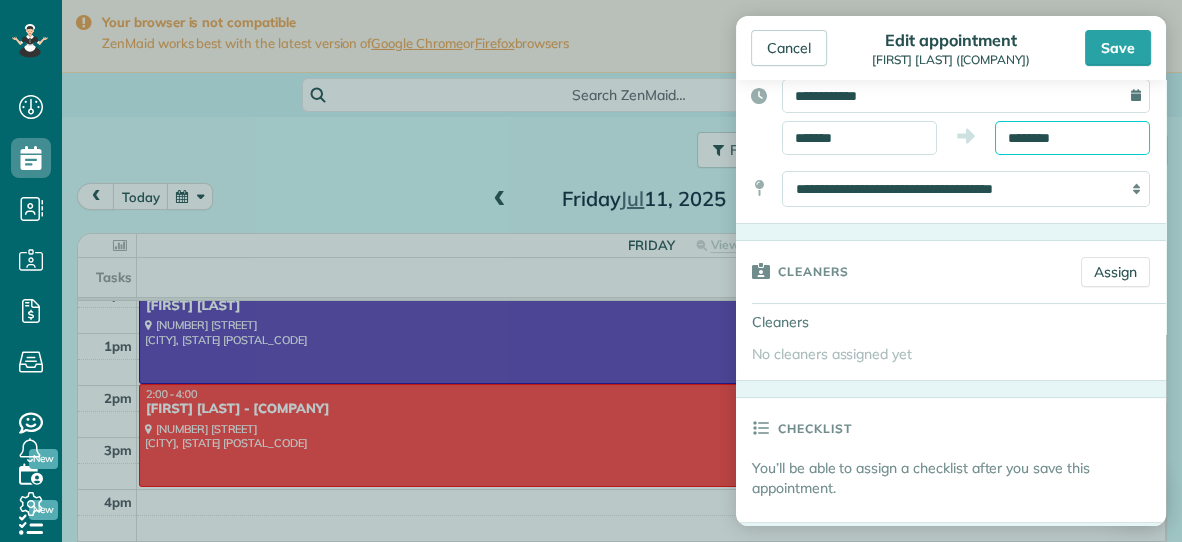scroll, scrollTop: 224, scrollLeft: 0, axis: vertical 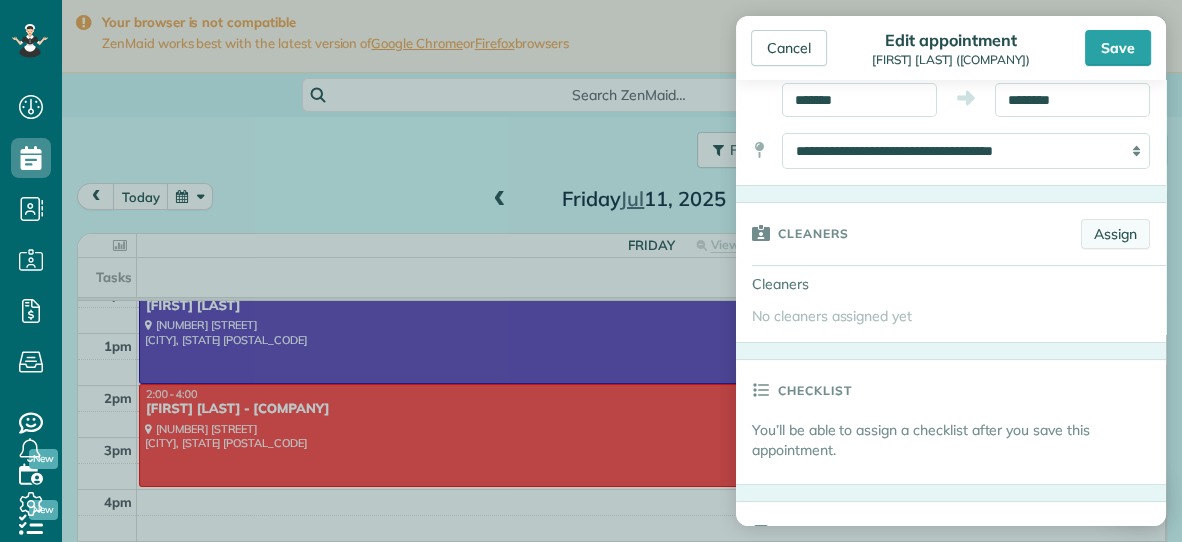 click on "Assign" at bounding box center (1115, 234) 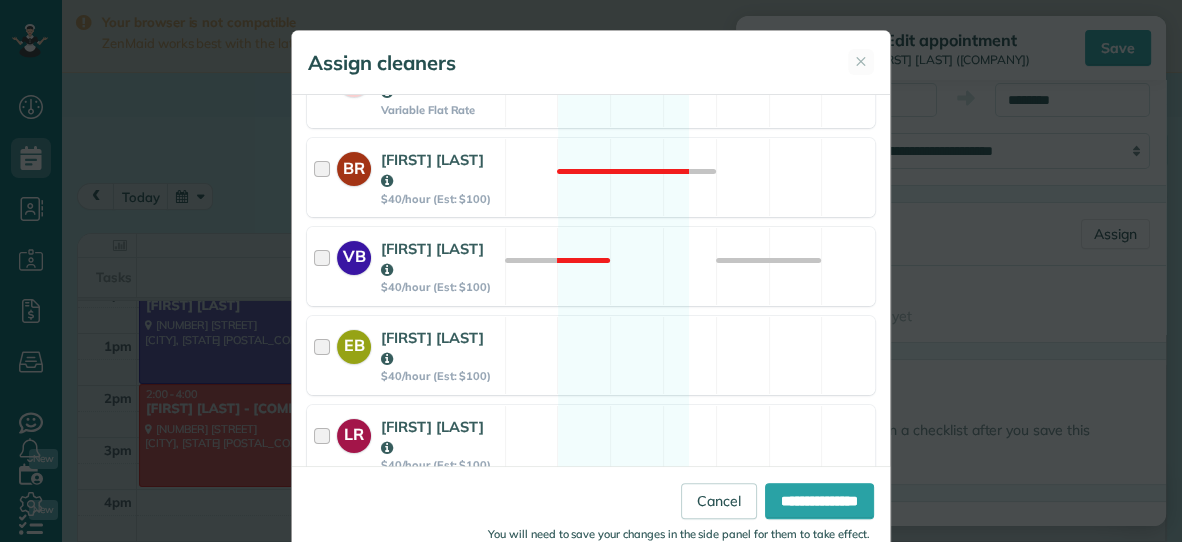 scroll, scrollTop: 423, scrollLeft: 0, axis: vertical 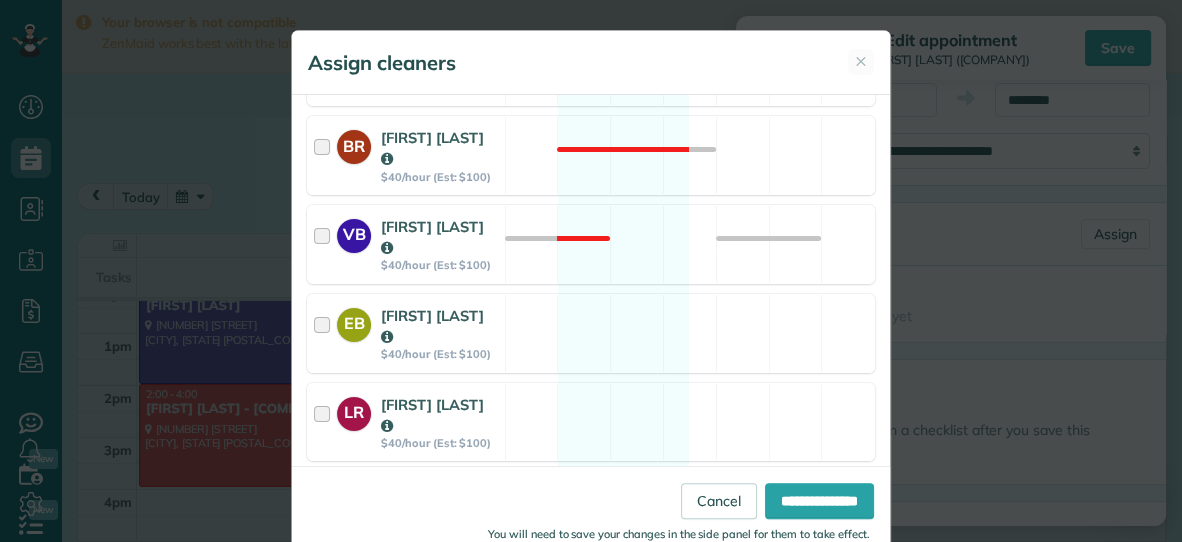 click on "[CITY]
[FIRST] [LAST]
[PRICE]/hour (Est: [PRICE])
Not available" at bounding box center [591, 244] 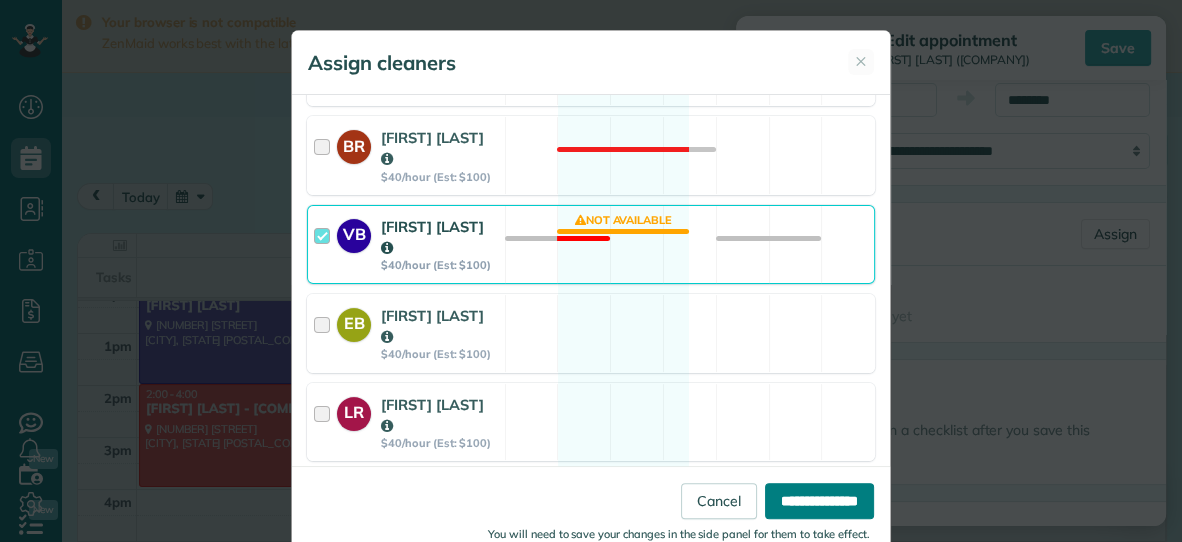 click on "**********" at bounding box center (819, 501) 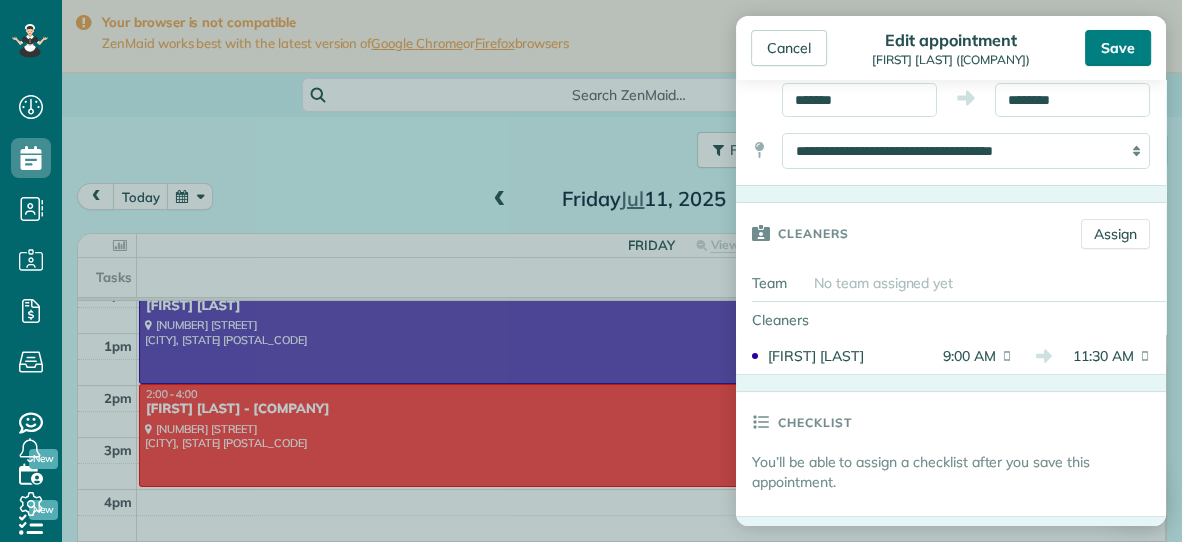 click on "Save" at bounding box center [1118, 48] 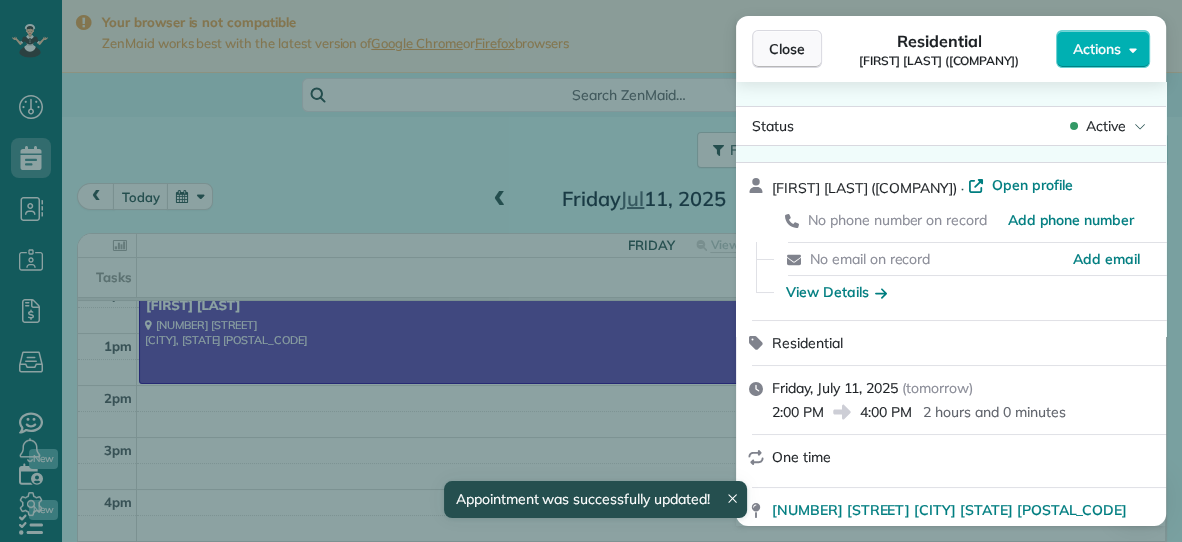 click on "Close" at bounding box center [787, 49] 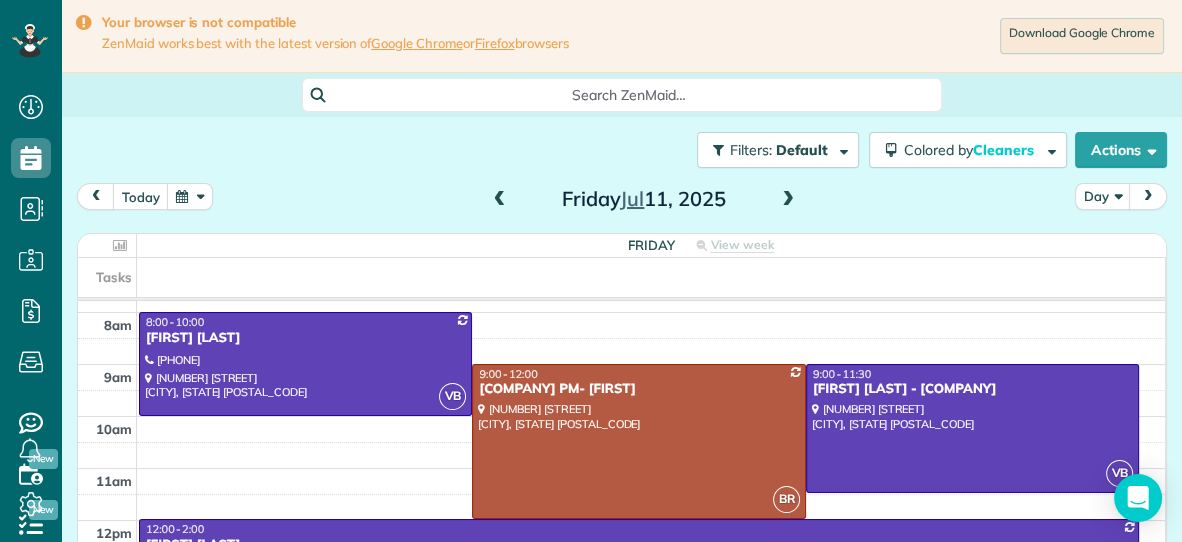 scroll, scrollTop: 39, scrollLeft: 0, axis: vertical 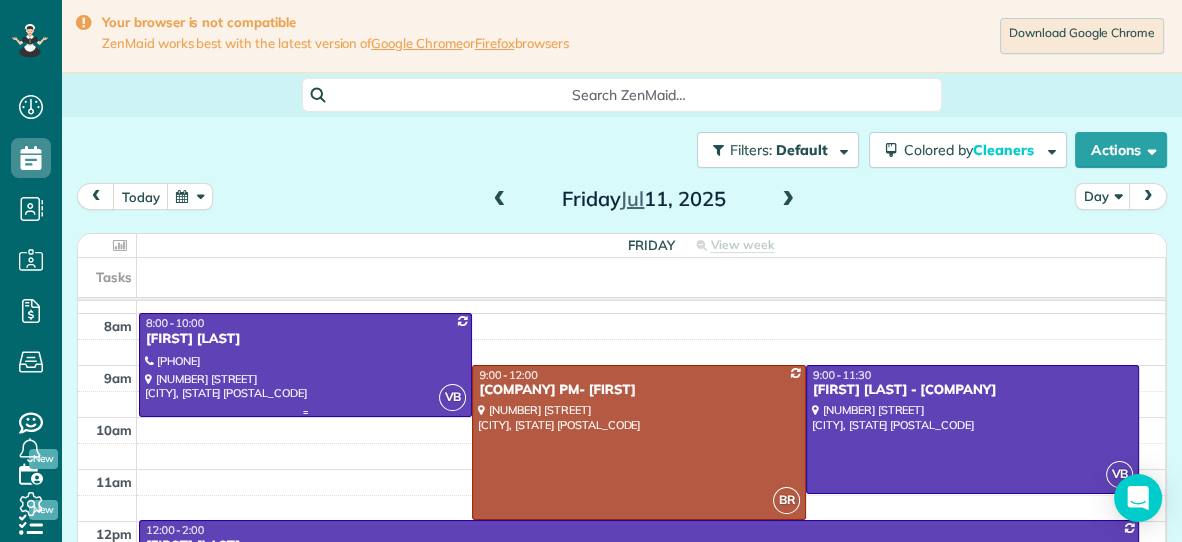 click at bounding box center (305, 364) 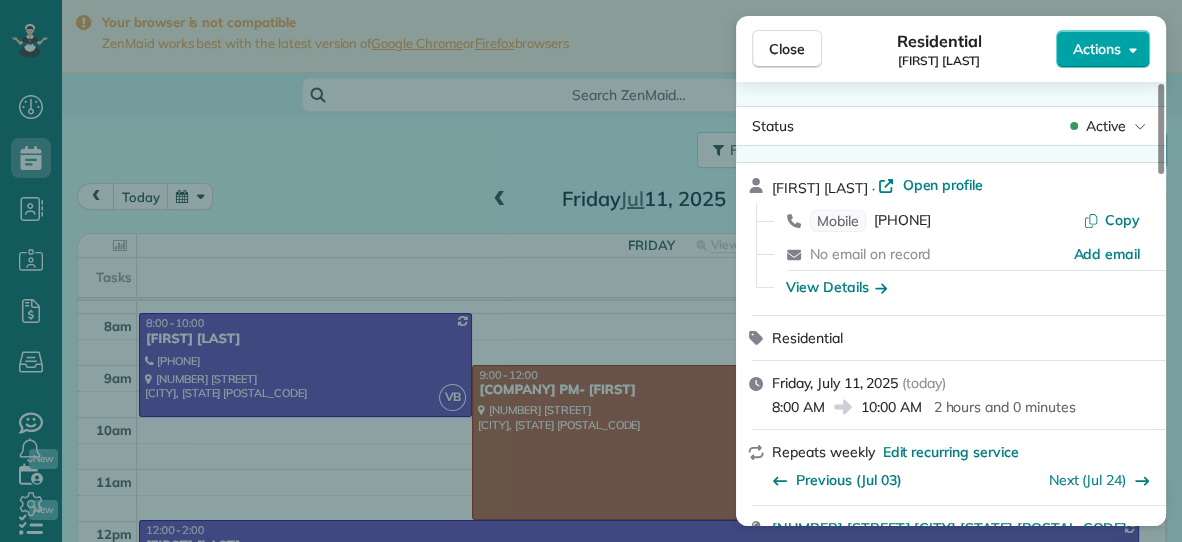 click on "Actions" at bounding box center (1097, 49) 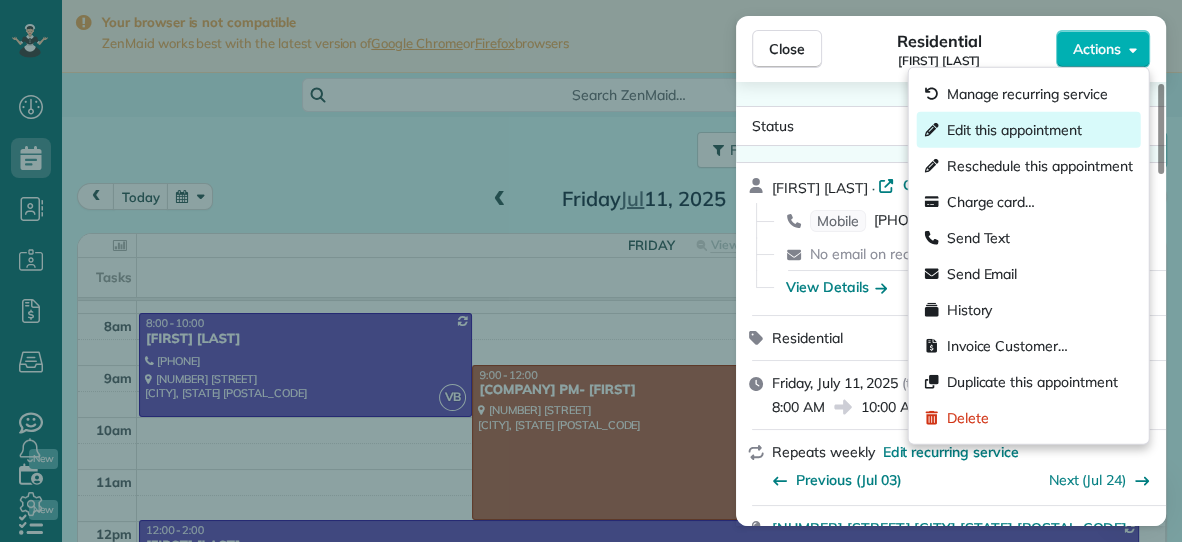 click on "Edit this appointment" at bounding box center (1014, 130) 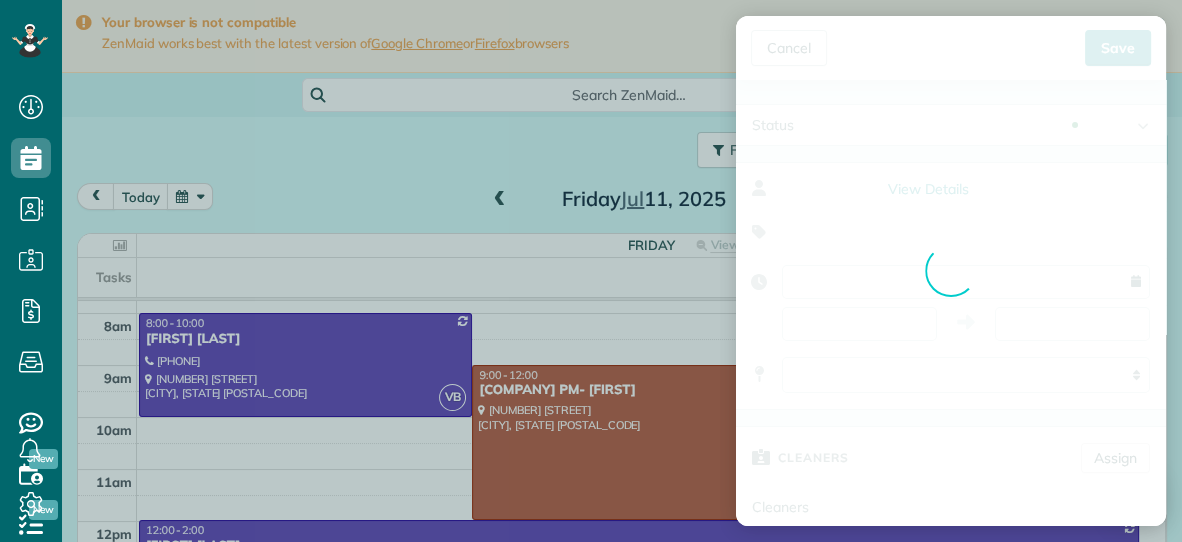 type on "**********" 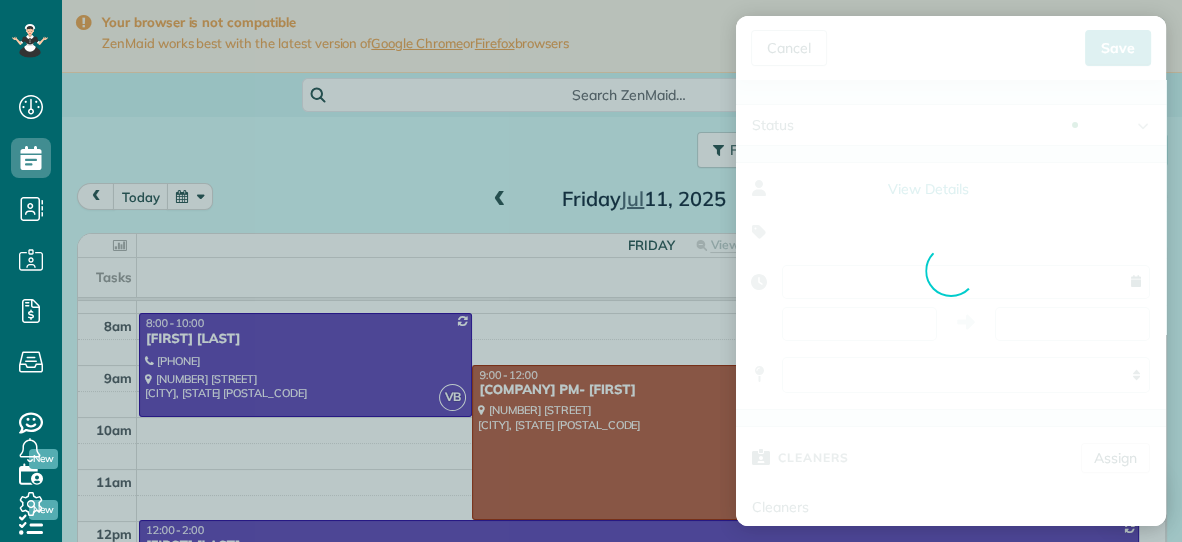 type on "*****" 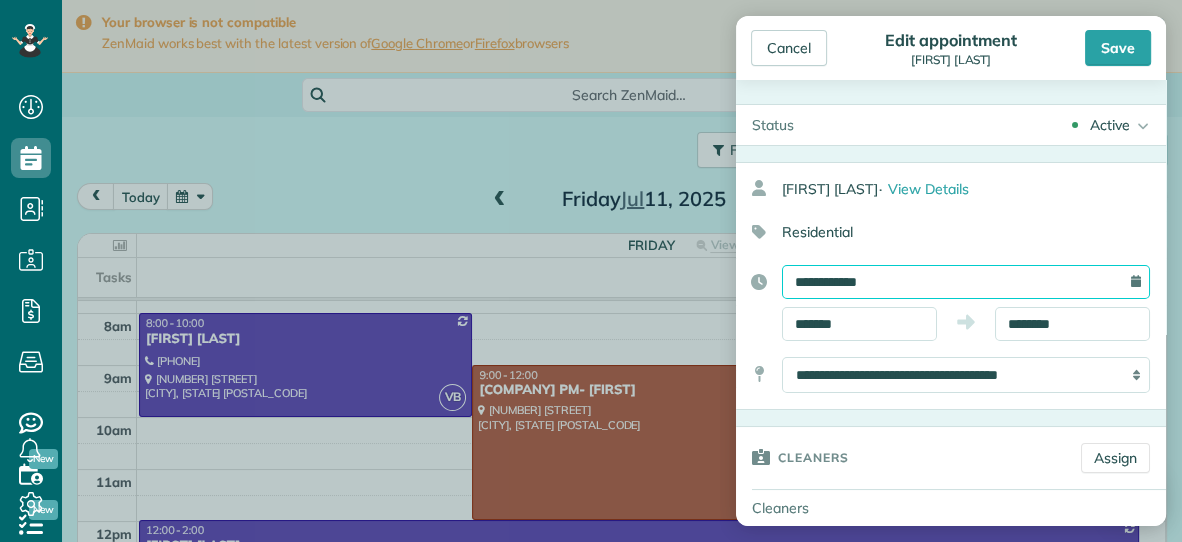 click on "**********" at bounding box center (966, 282) 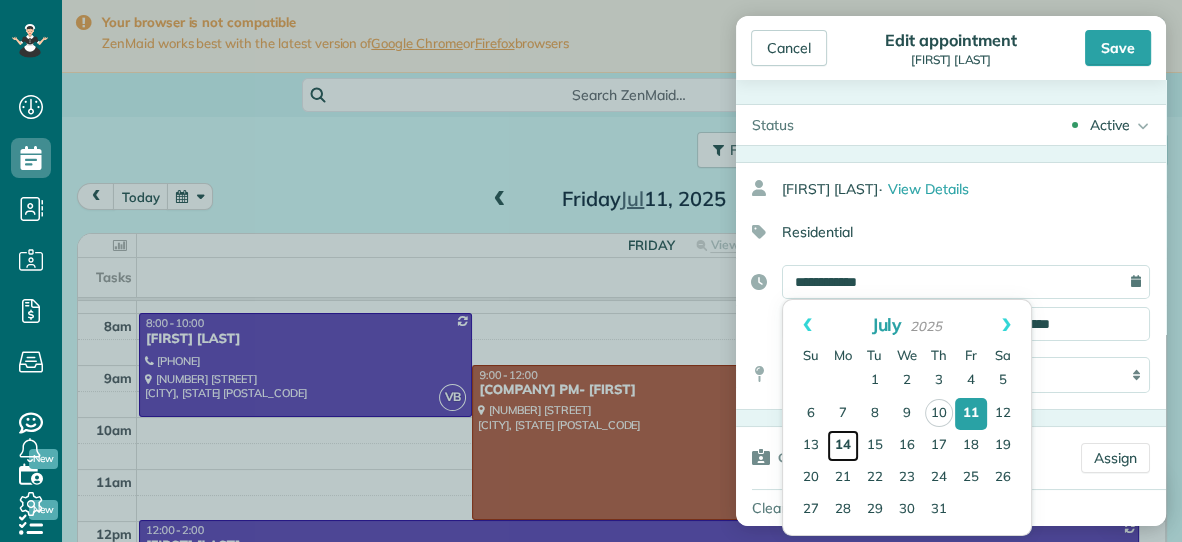 click on "14" at bounding box center (843, 446) 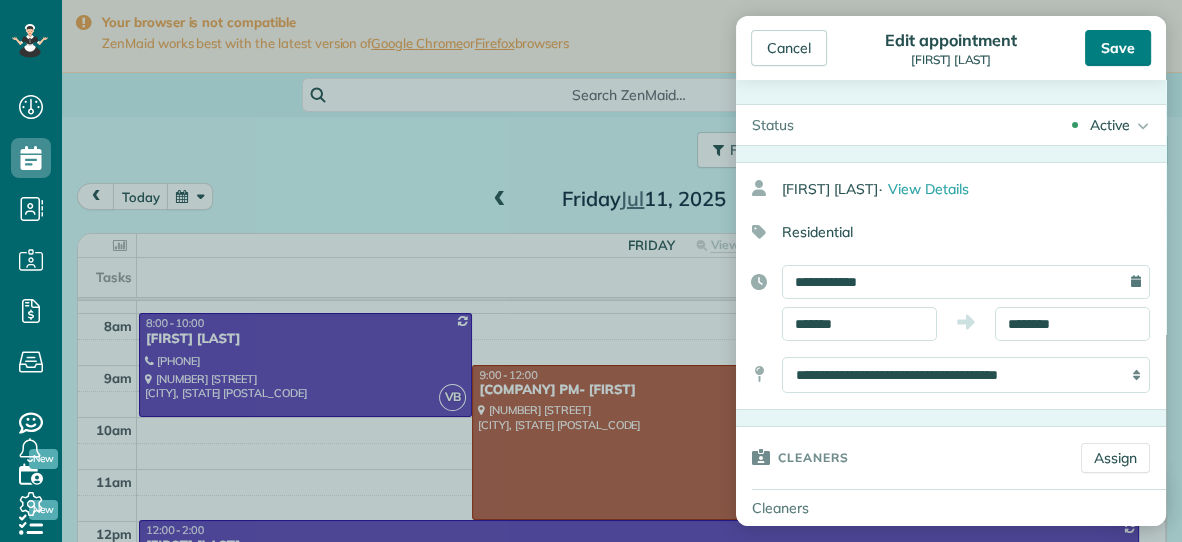 click on "Save" at bounding box center (1118, 48) 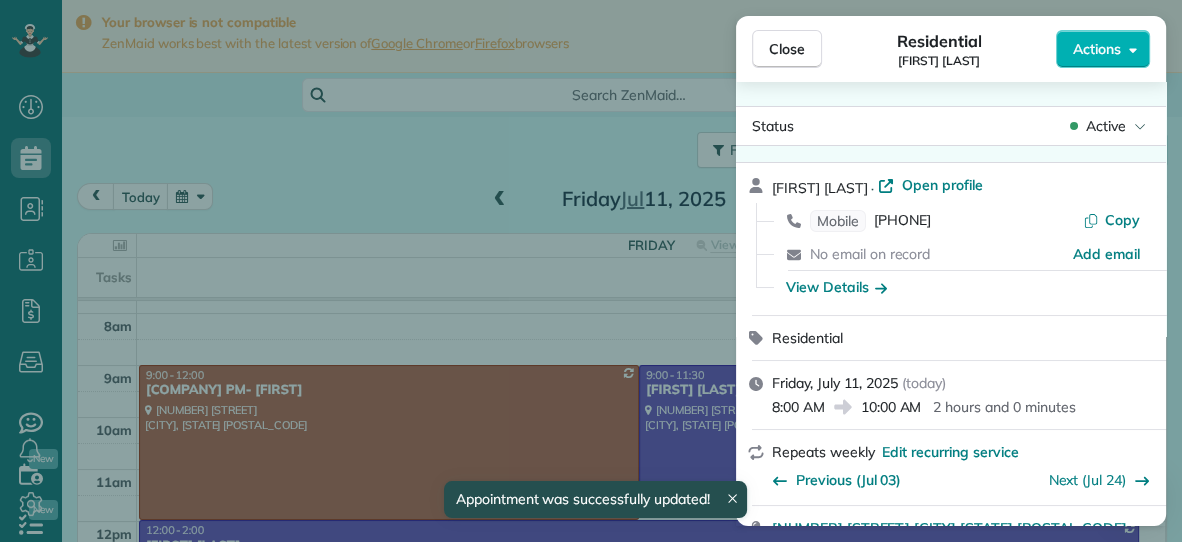 click on "Close" at bounding box center (787, 49) 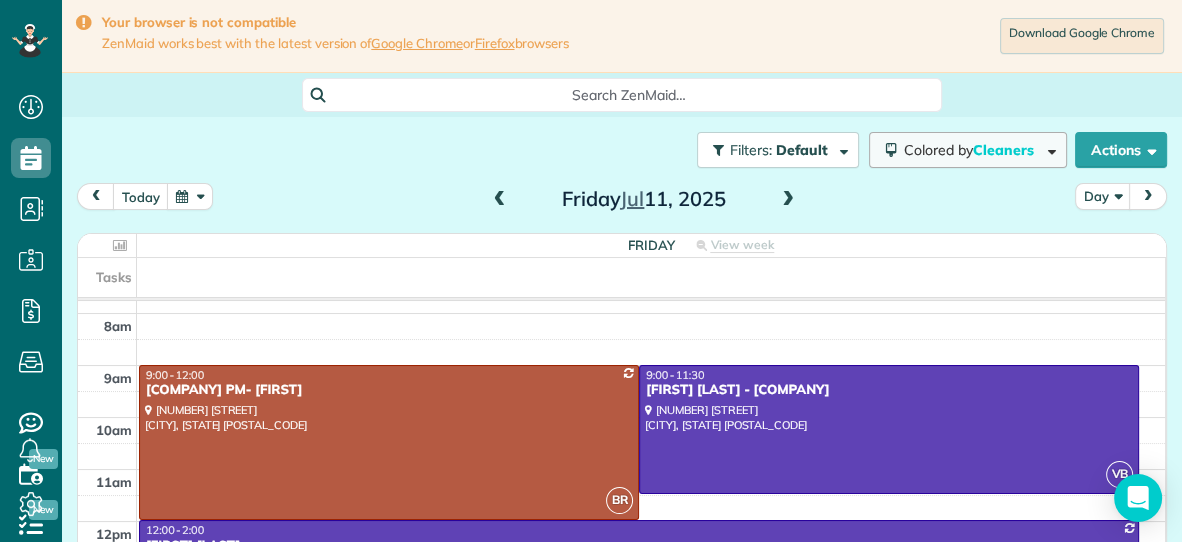 scroll, scrollTop: 98, scrollLeft: 0, axis: vertical 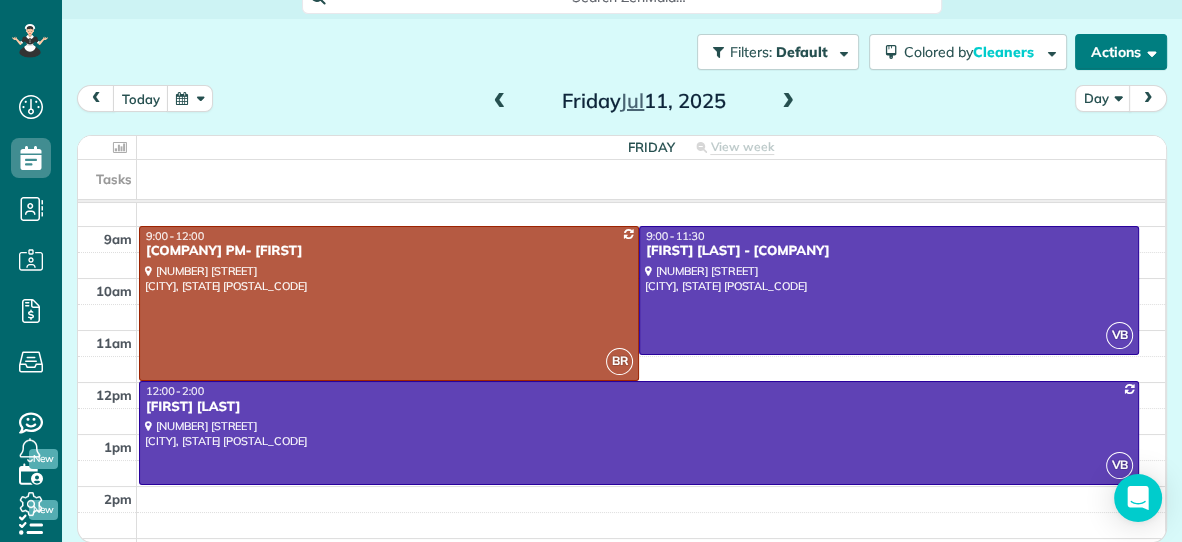 click on "Actions" at bounding box center (1121, 52) 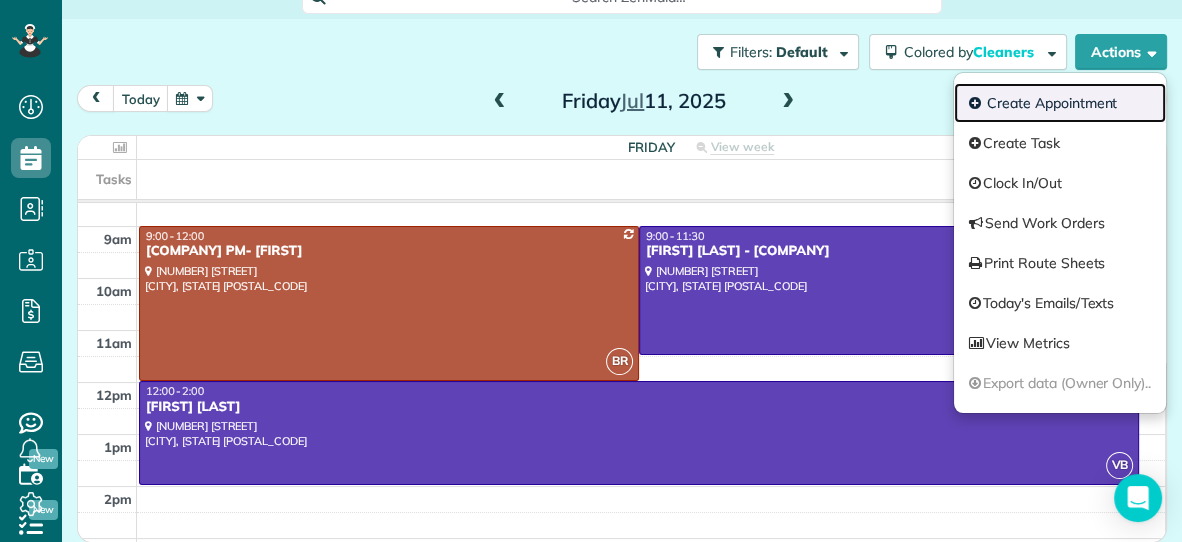 click on "Create Appointment" at bounding box center (1060, 103) 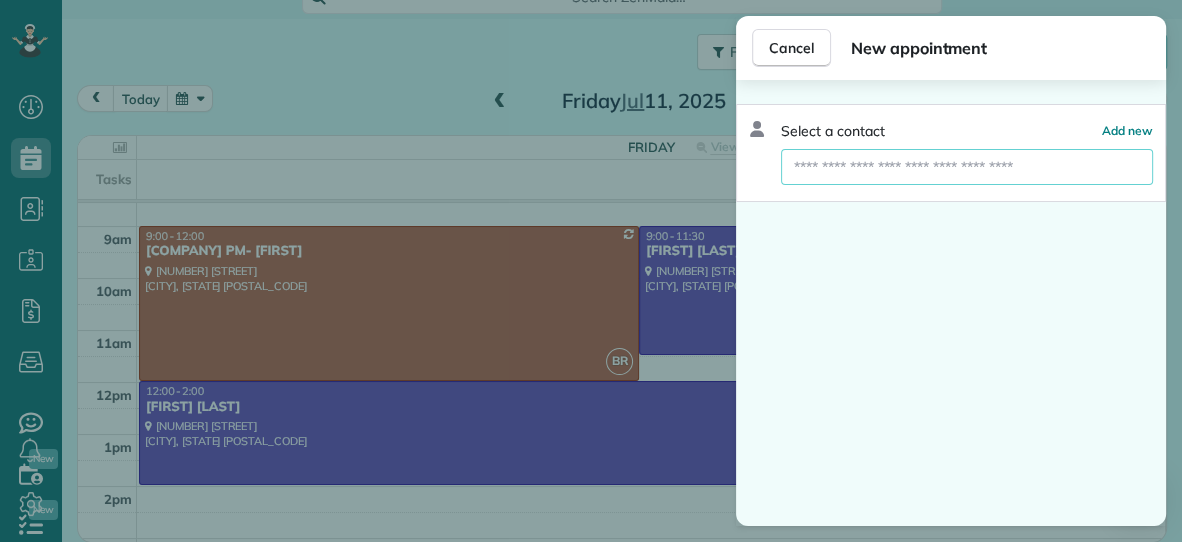 click at bounding box center [967, 167] 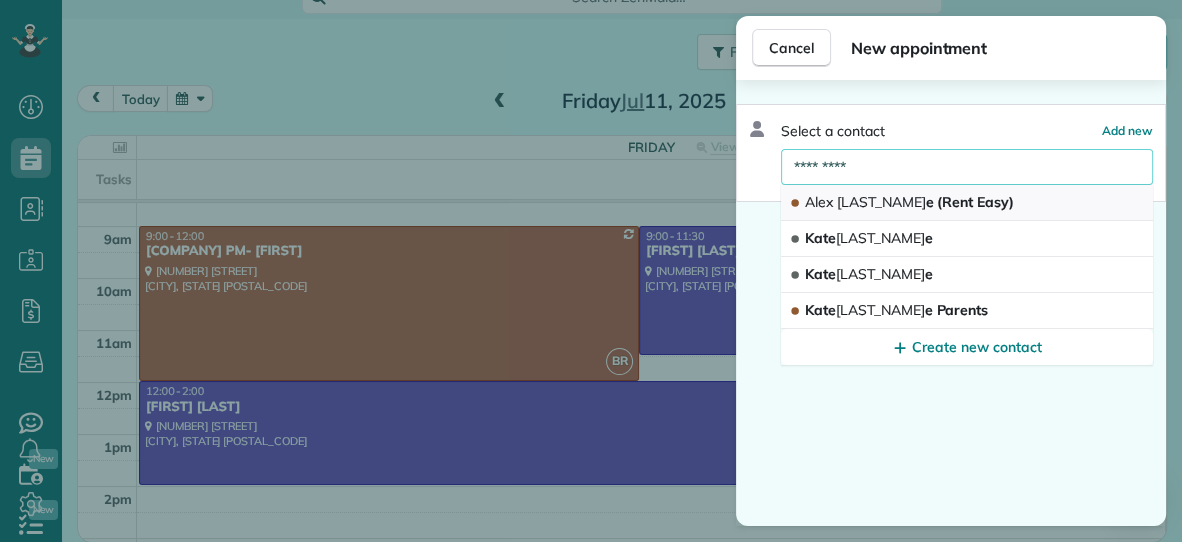 type on "*********" 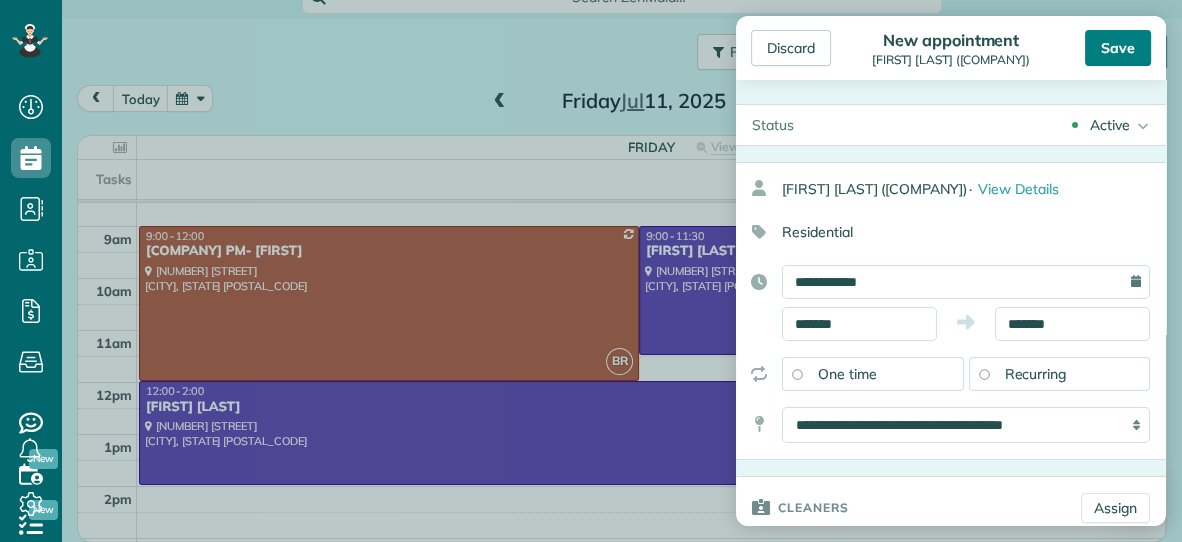 click on "Save" at bounding box center (1118, 48) 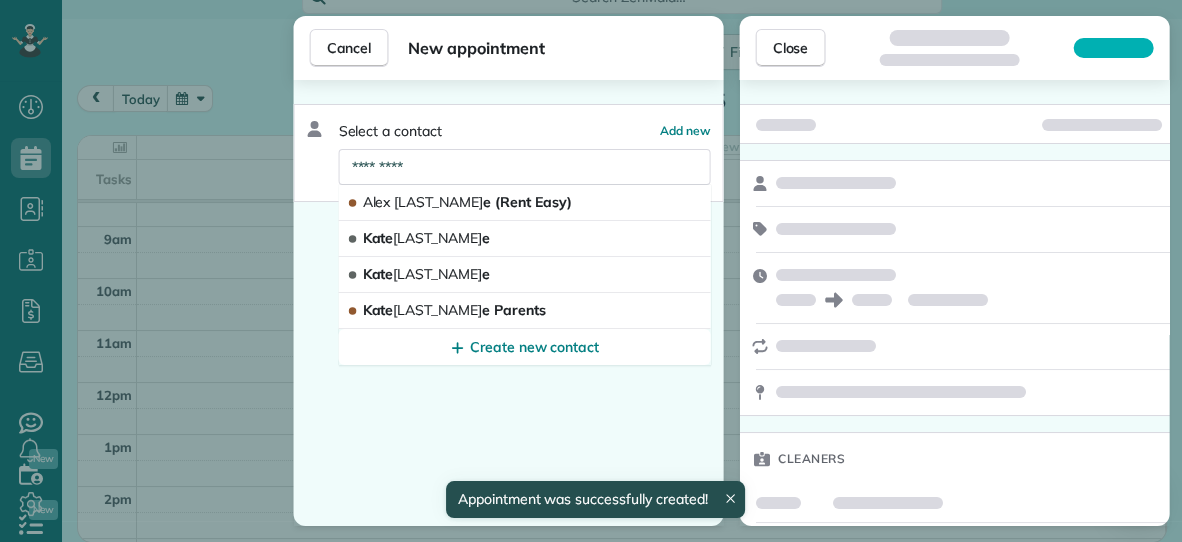scroll, scrollTop: 96, scrollLeft: 0, axis: vertical 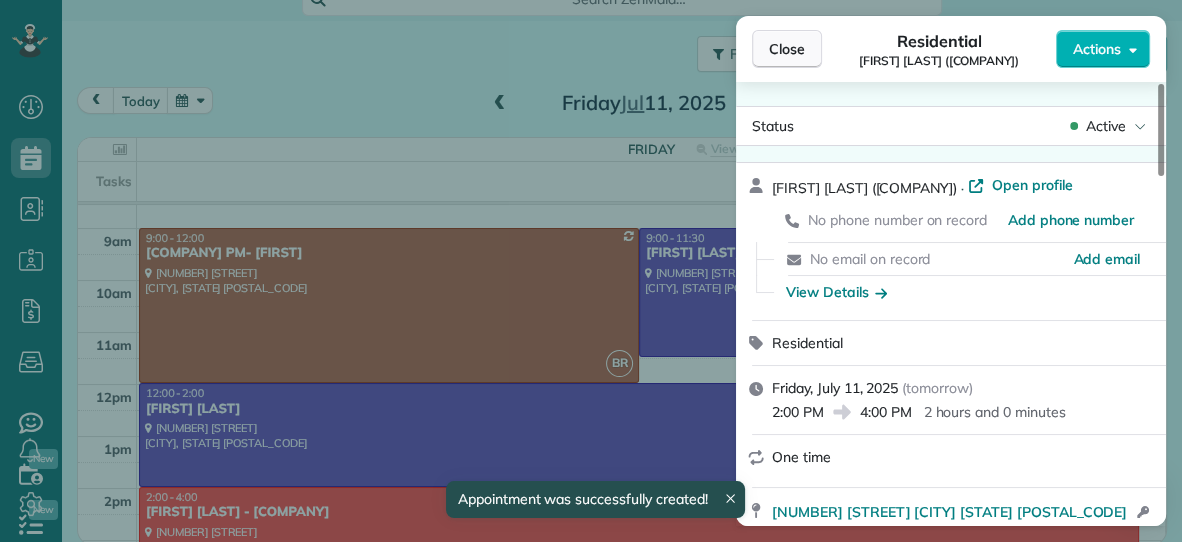 click on "Close" at bounding box center (787, 49) 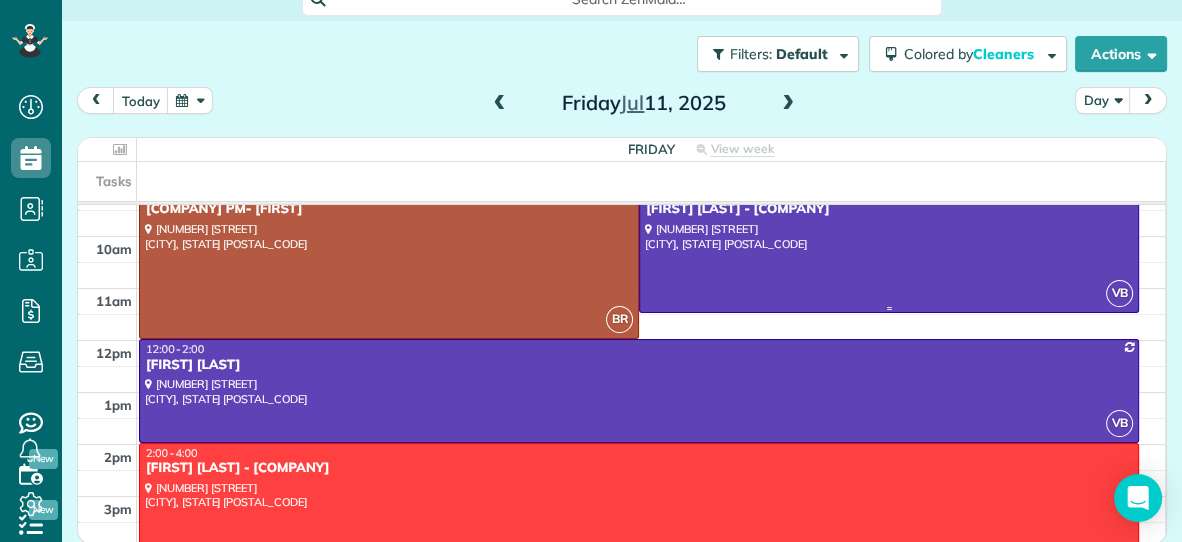 scroll, scrollTop: 131, scrollLeft: 0, axis: vertical 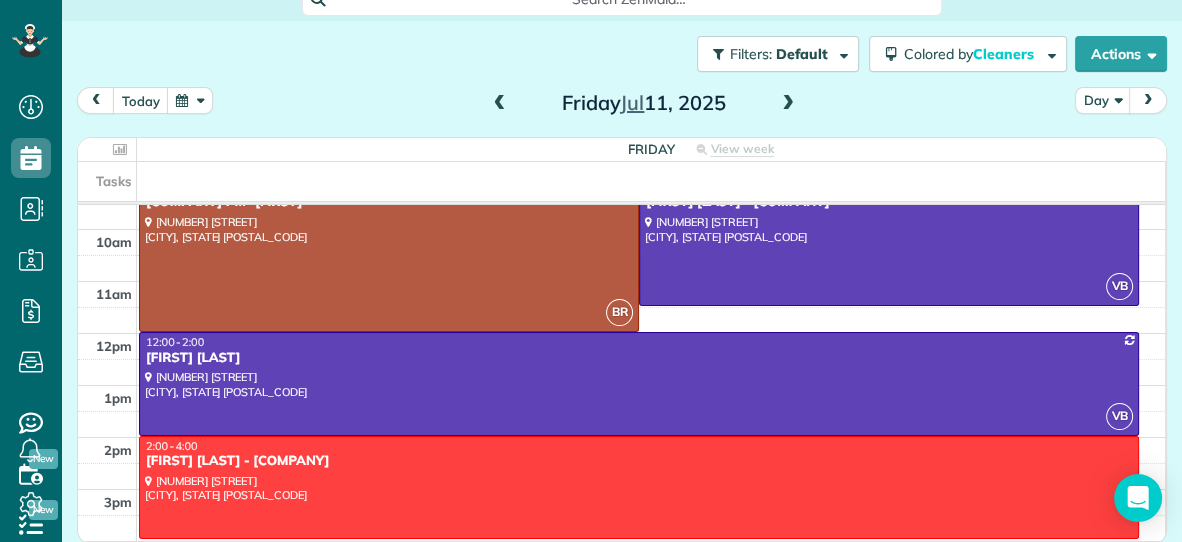click at bounding box center (788, 104) 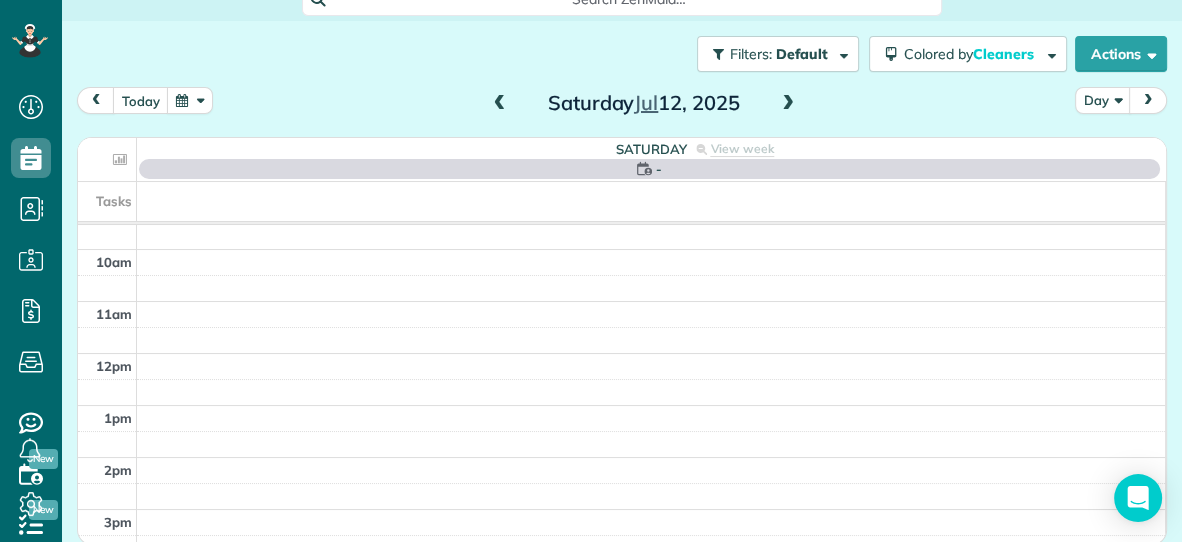 scroll, scrollTop: 0, scrollLeft: 0, axis: both 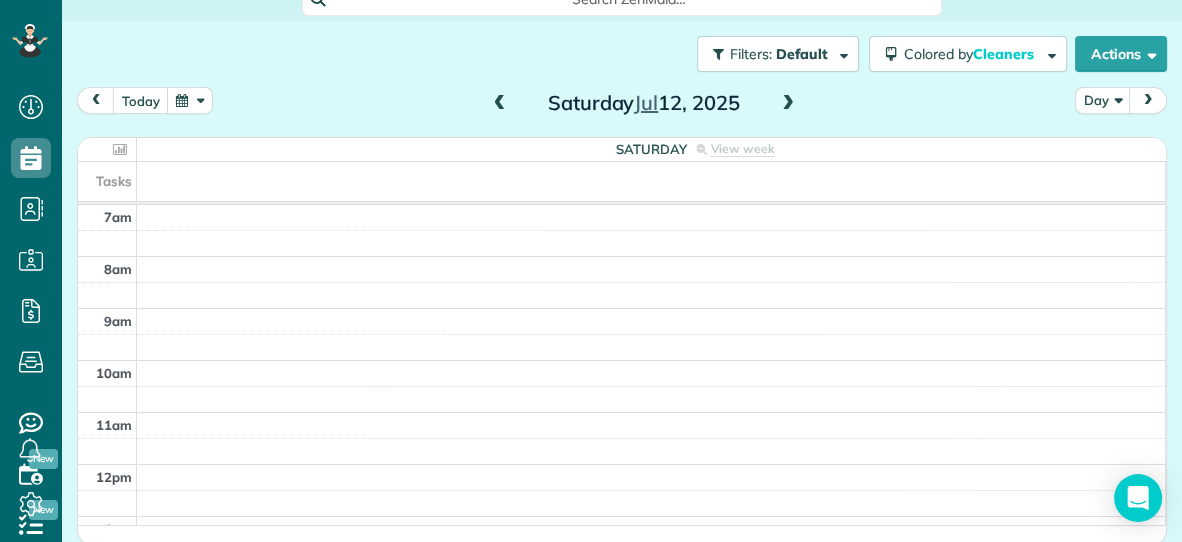 click at bounding box center [788, 104] 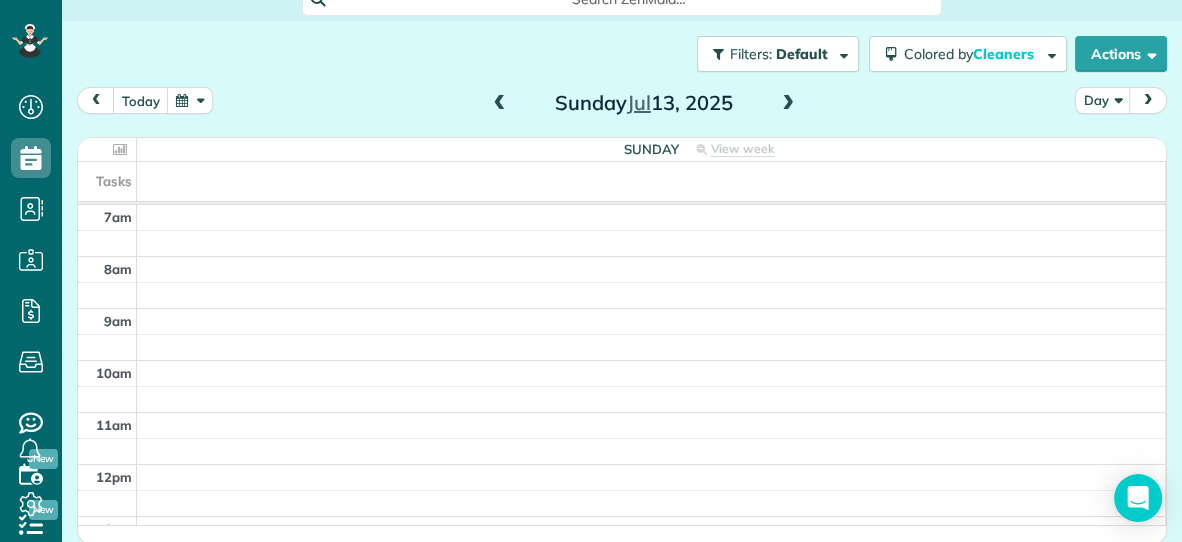 click at bounding box center [788, 104] 